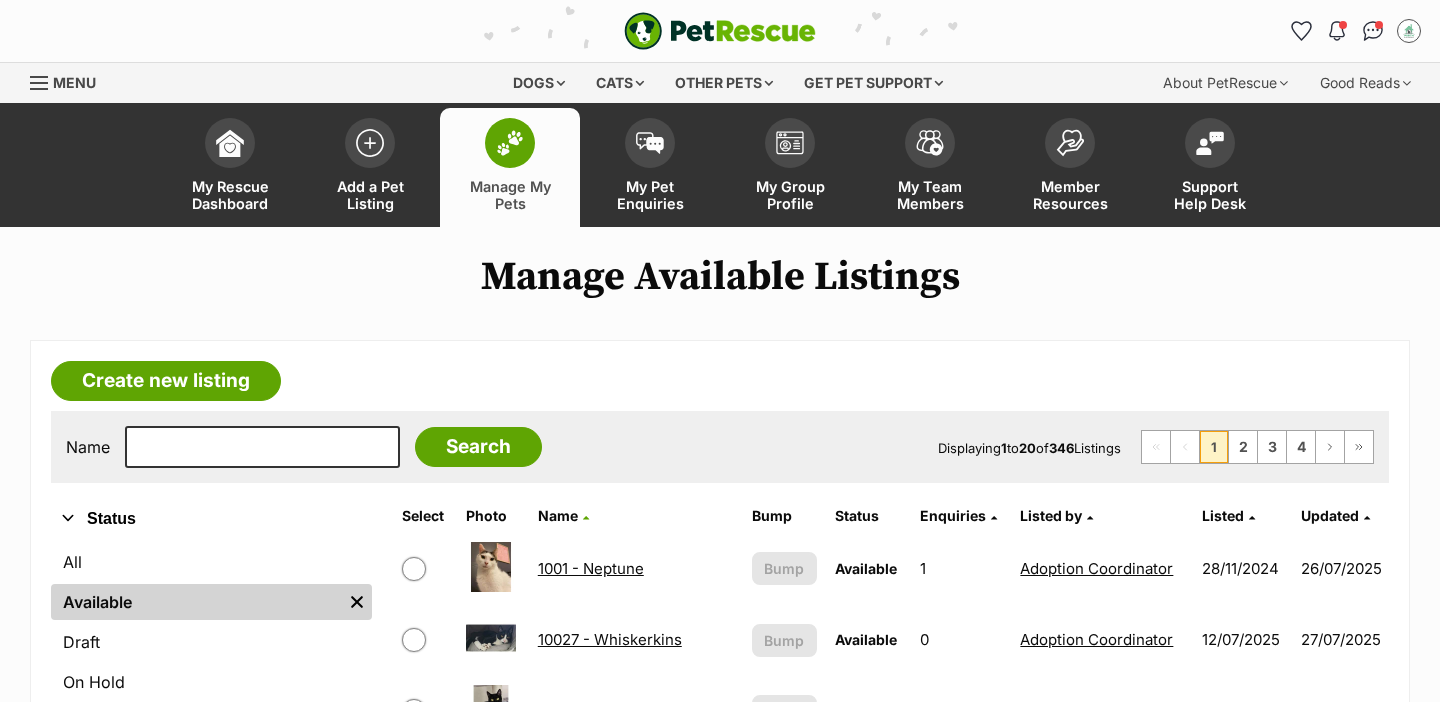 scroll, scrollTop: 0, scrollLeft: 0, axis: both 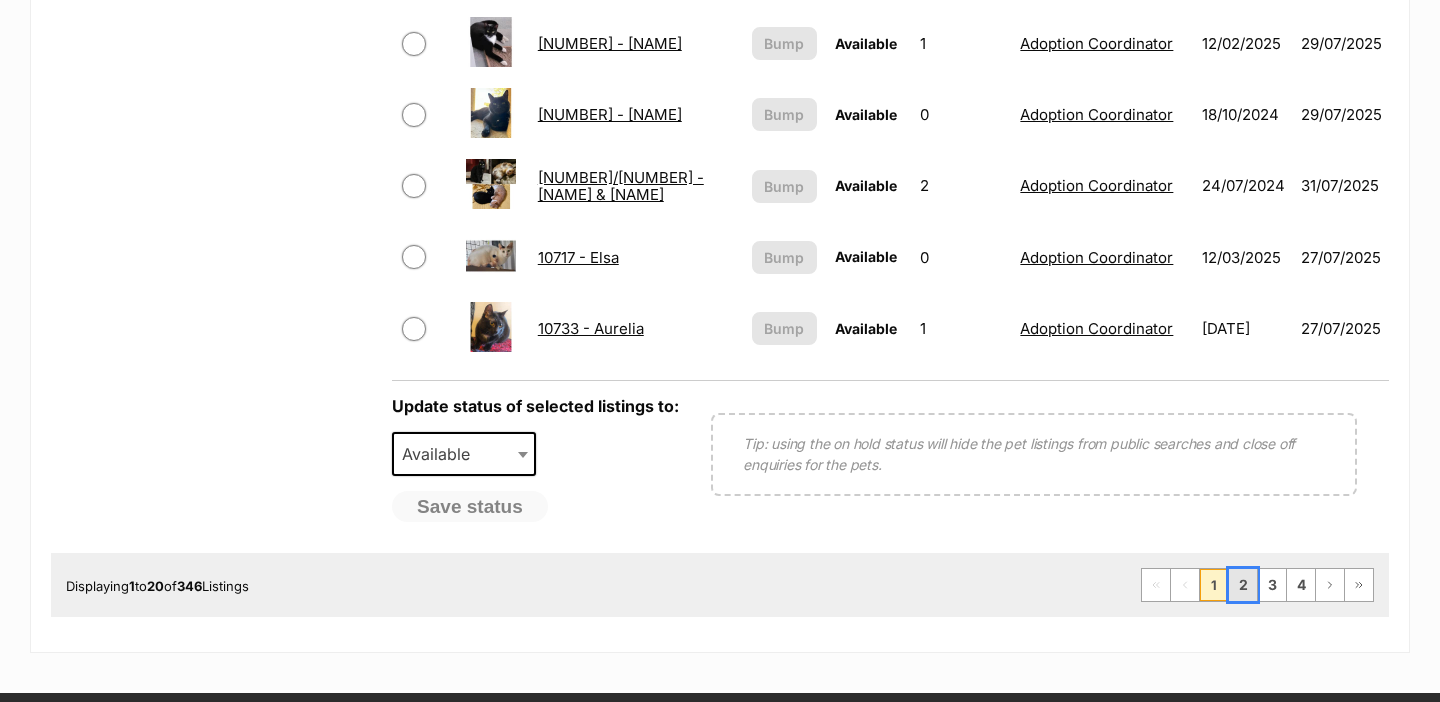 click on "2" at bounding box center (1243, 585) 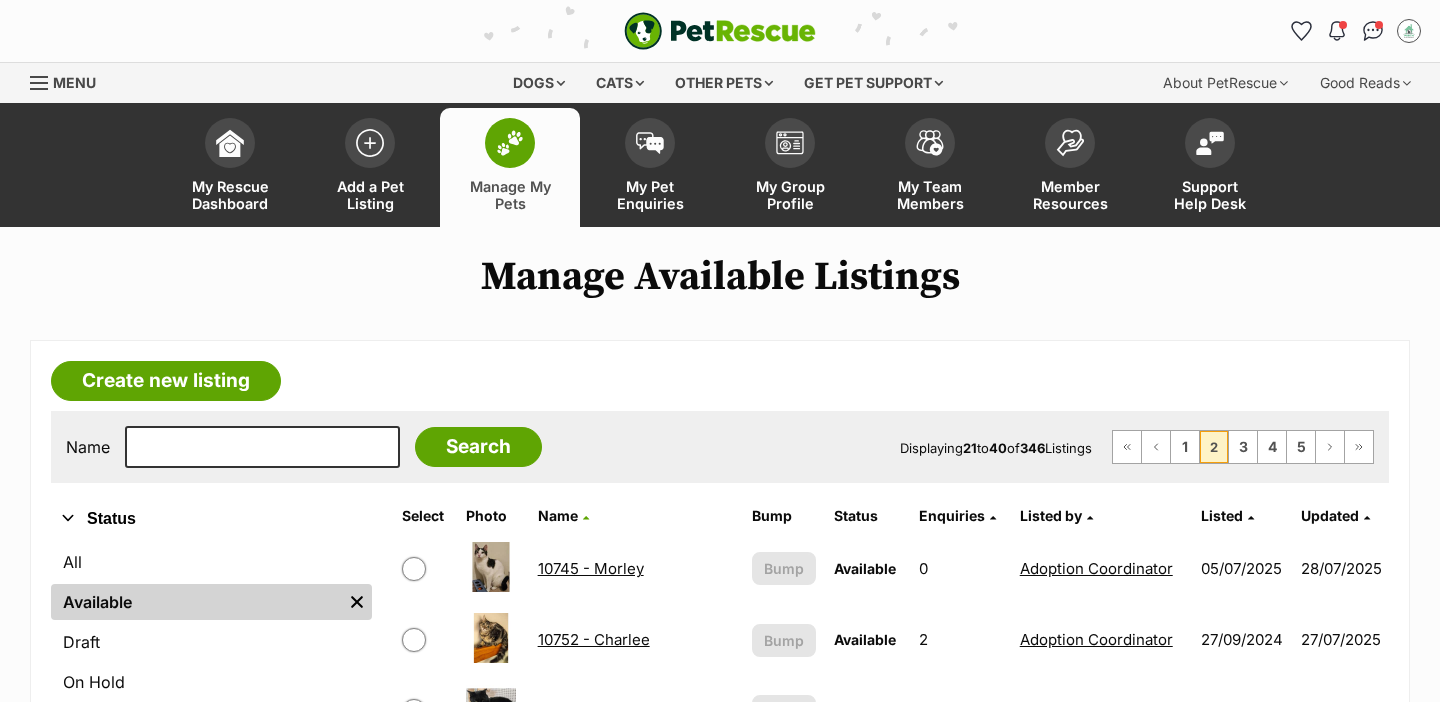 scroll, scrollTop: 0, scrollLeft: 0, axis: both 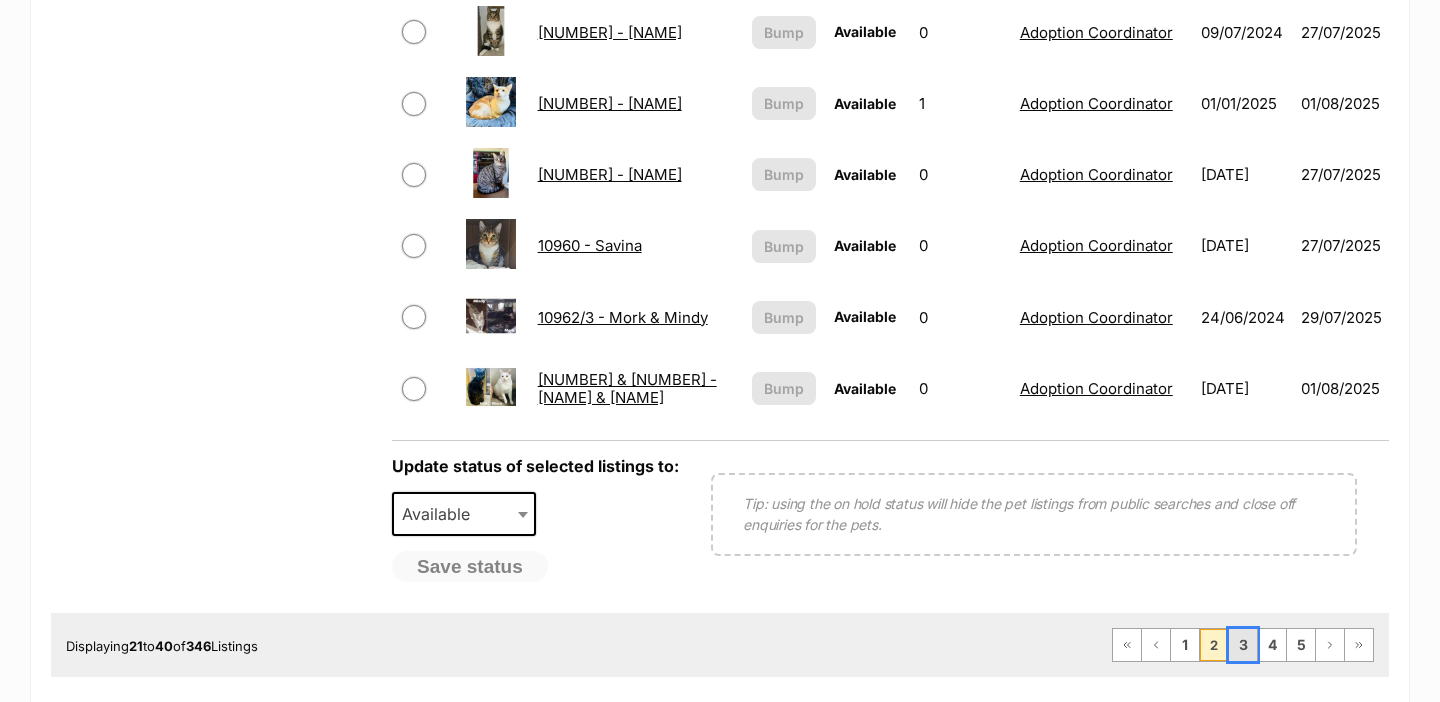 click on "3" at bounding box center (1243, 645) 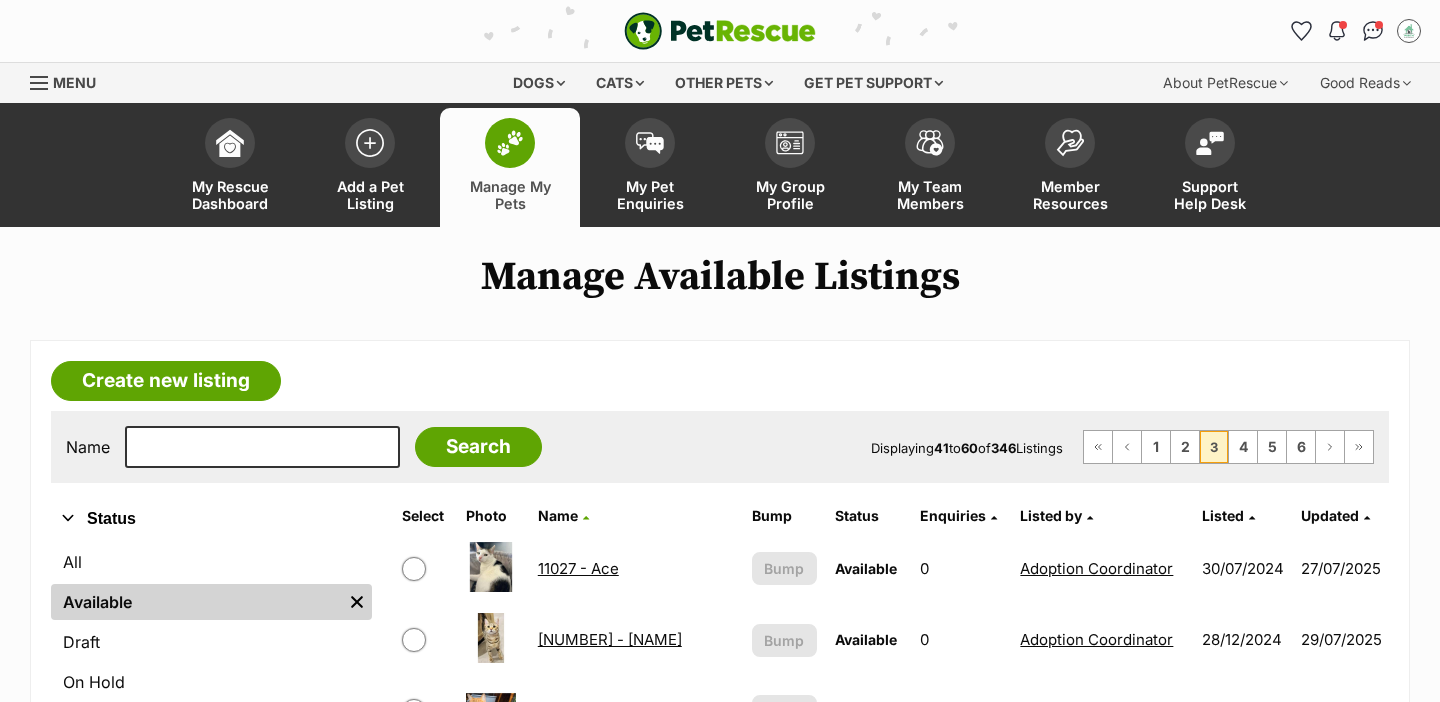 scroll, scrollTop: 0, scrollLeft: 0, axis: both 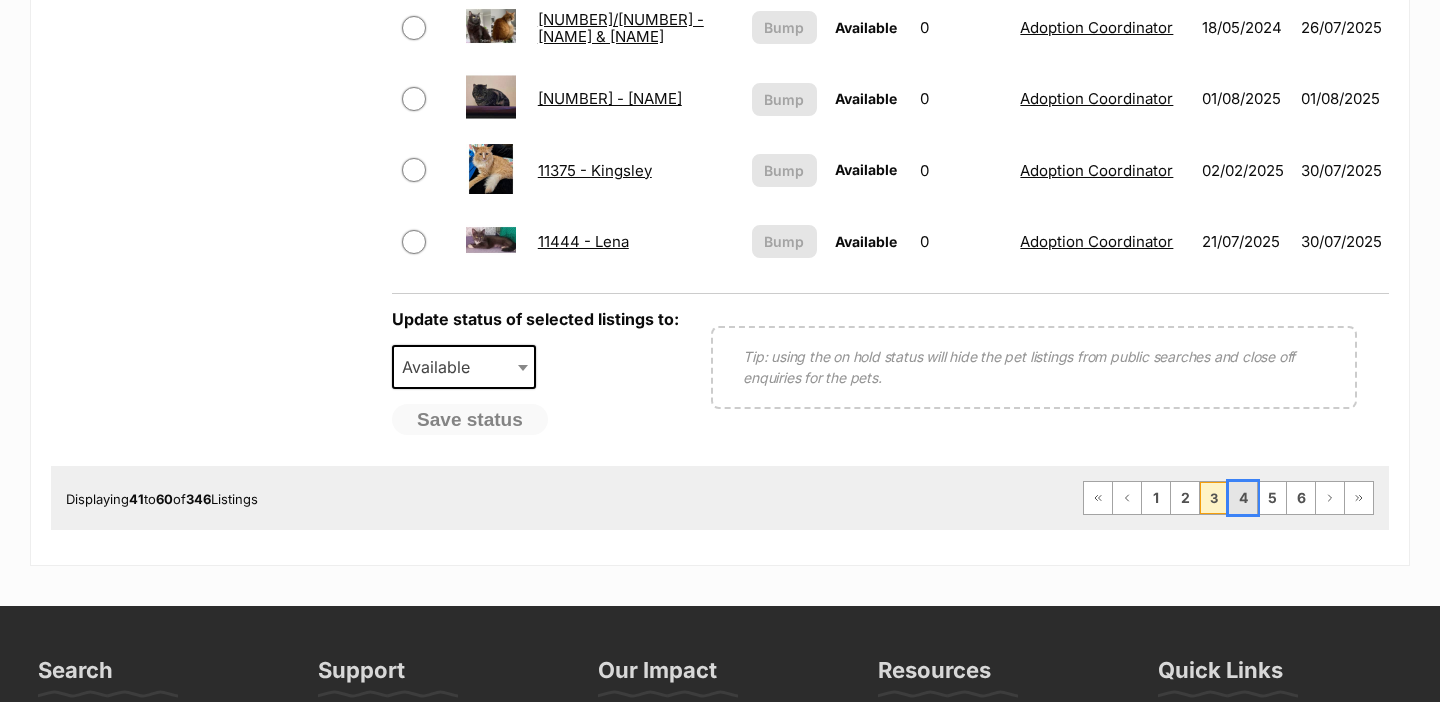 click on "4" at bounding box center [1243, 498] 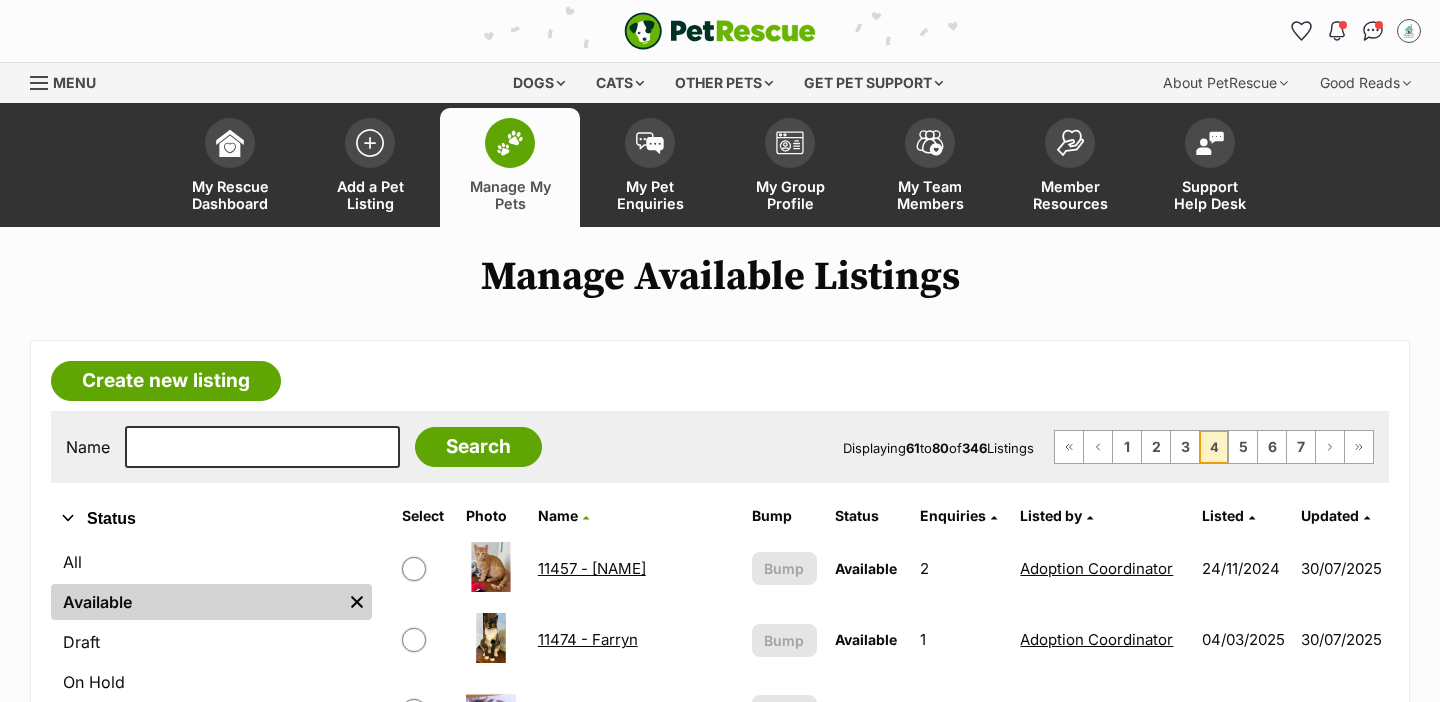 scroll, scrollTop: 0, scrollLeft: 0, axis: both 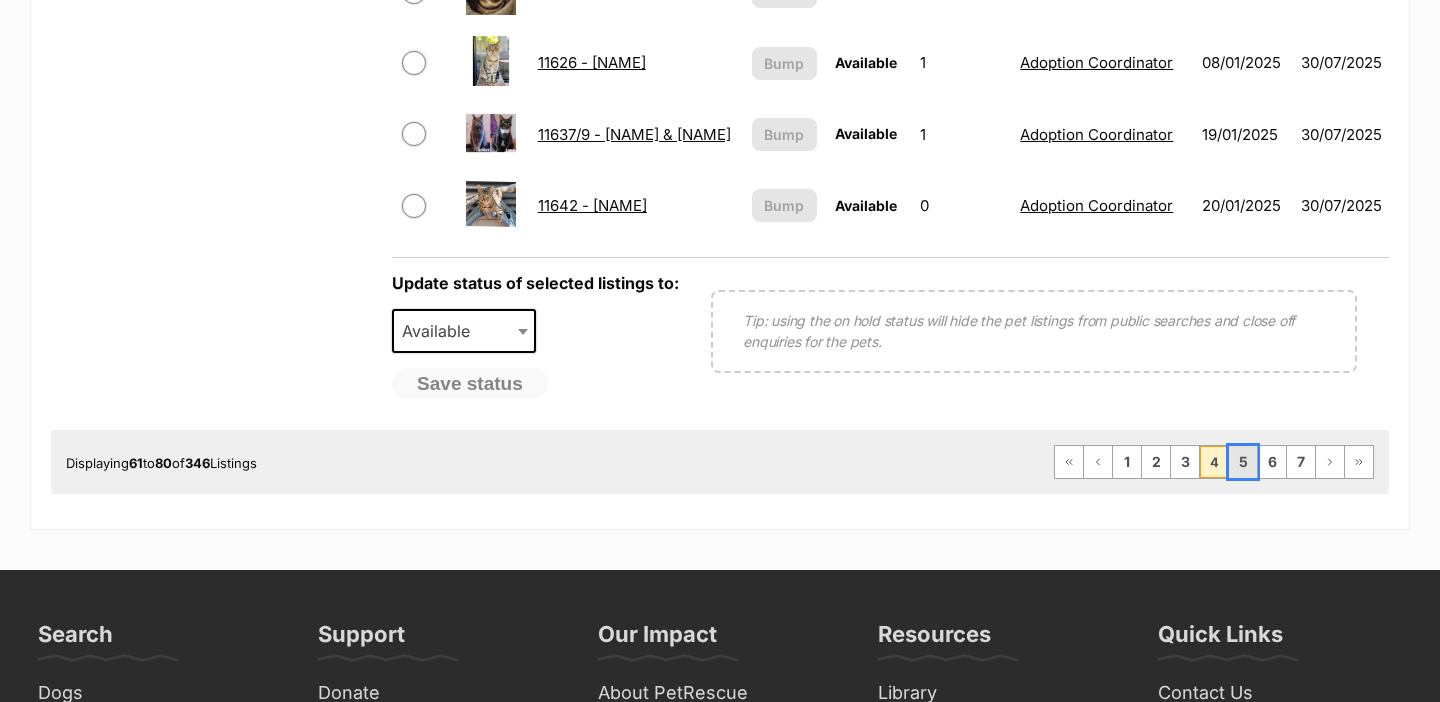 click on "5" at bounding box center [1243, 462] 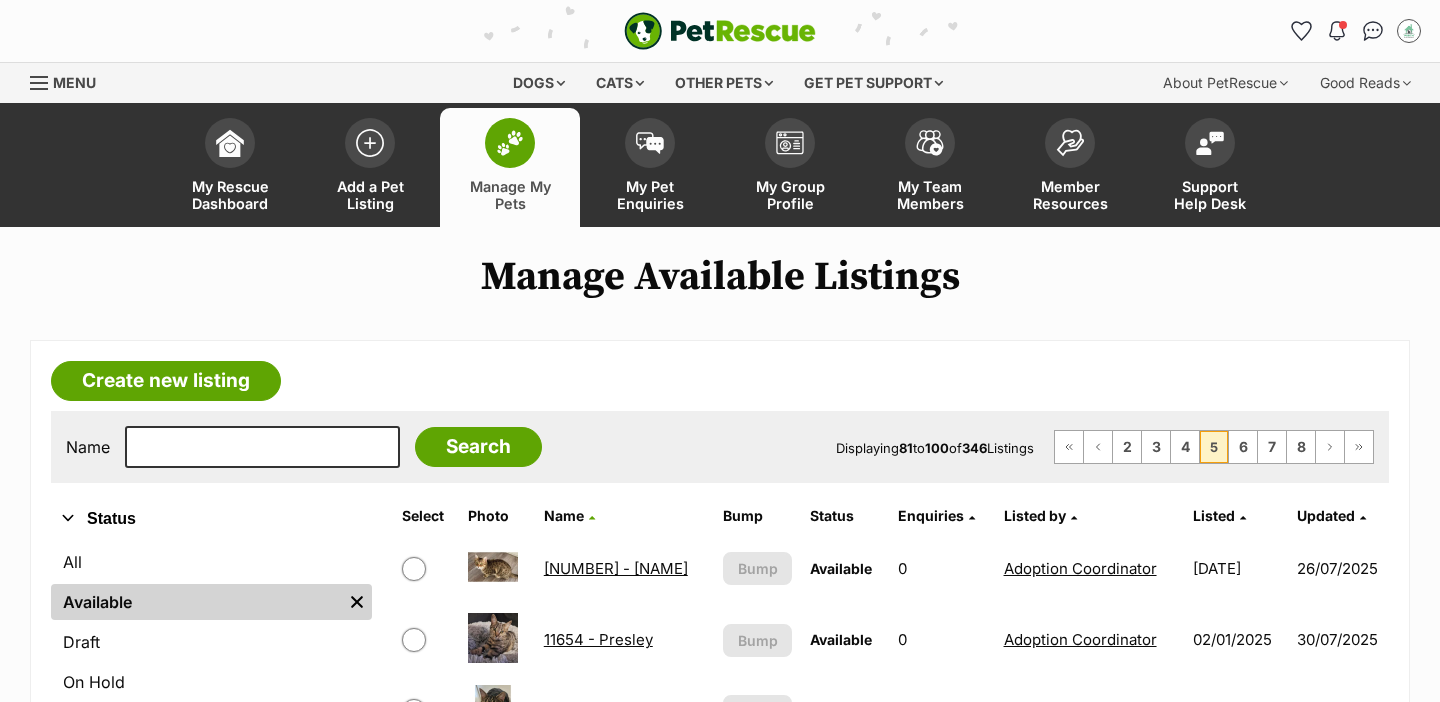 scroll, scrollTop: 0, scrollLeft: 0, axis: both 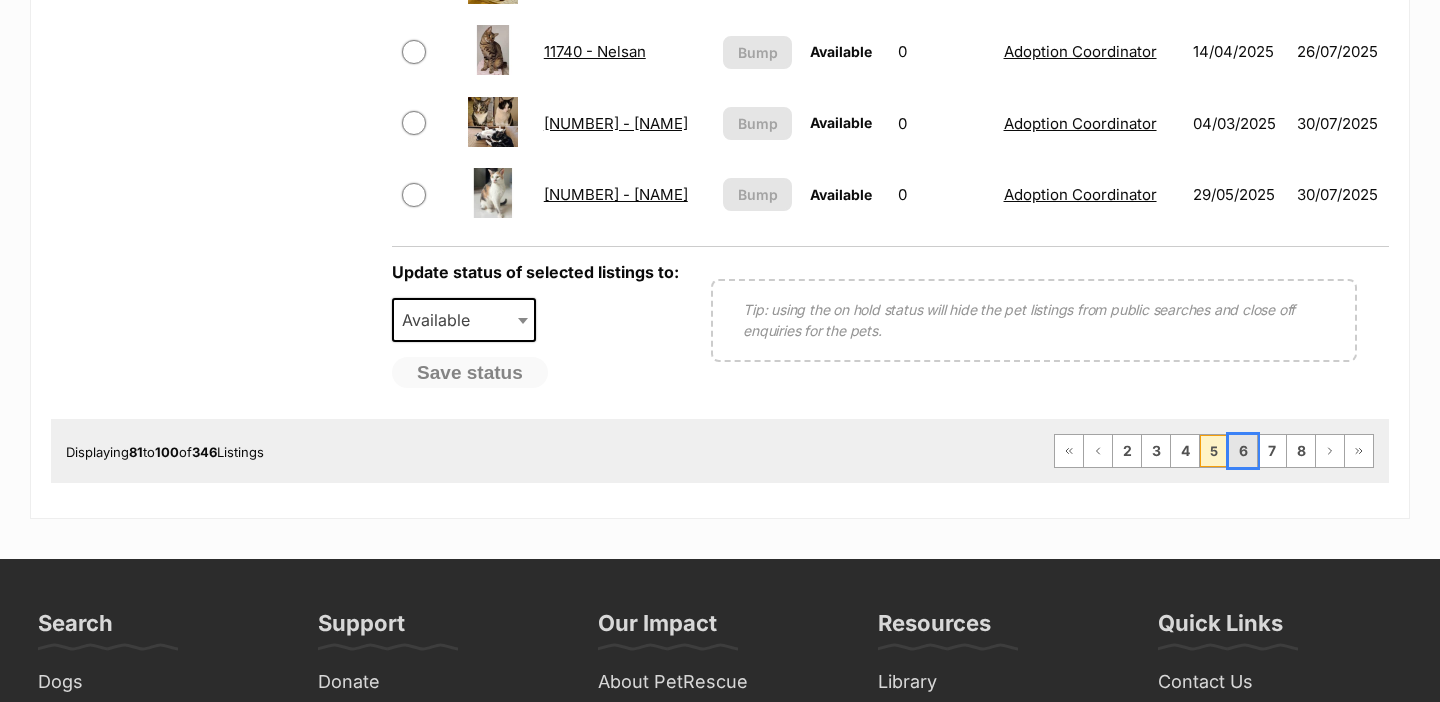click on "6" at bounding box center (1243, 451) 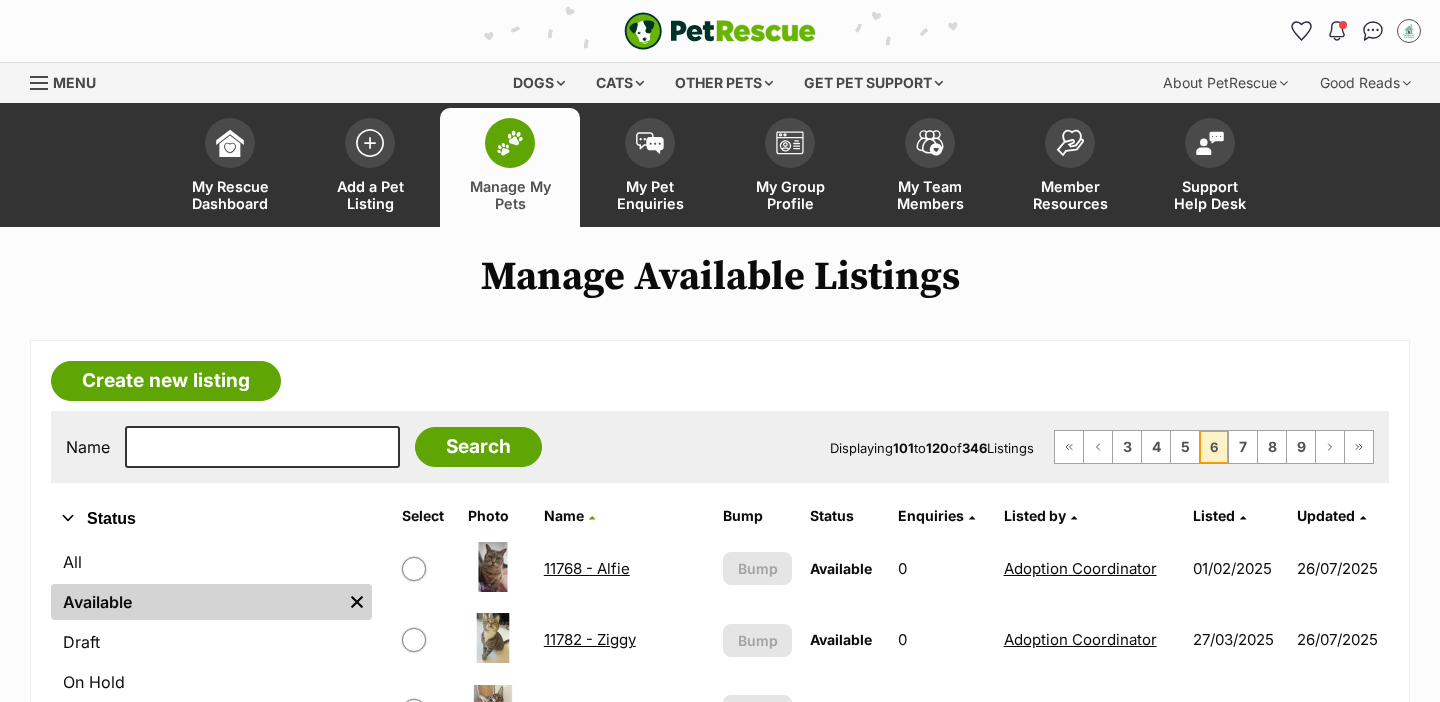 scroll, scrollTop: 0, scrollLeft: 0, axis: both 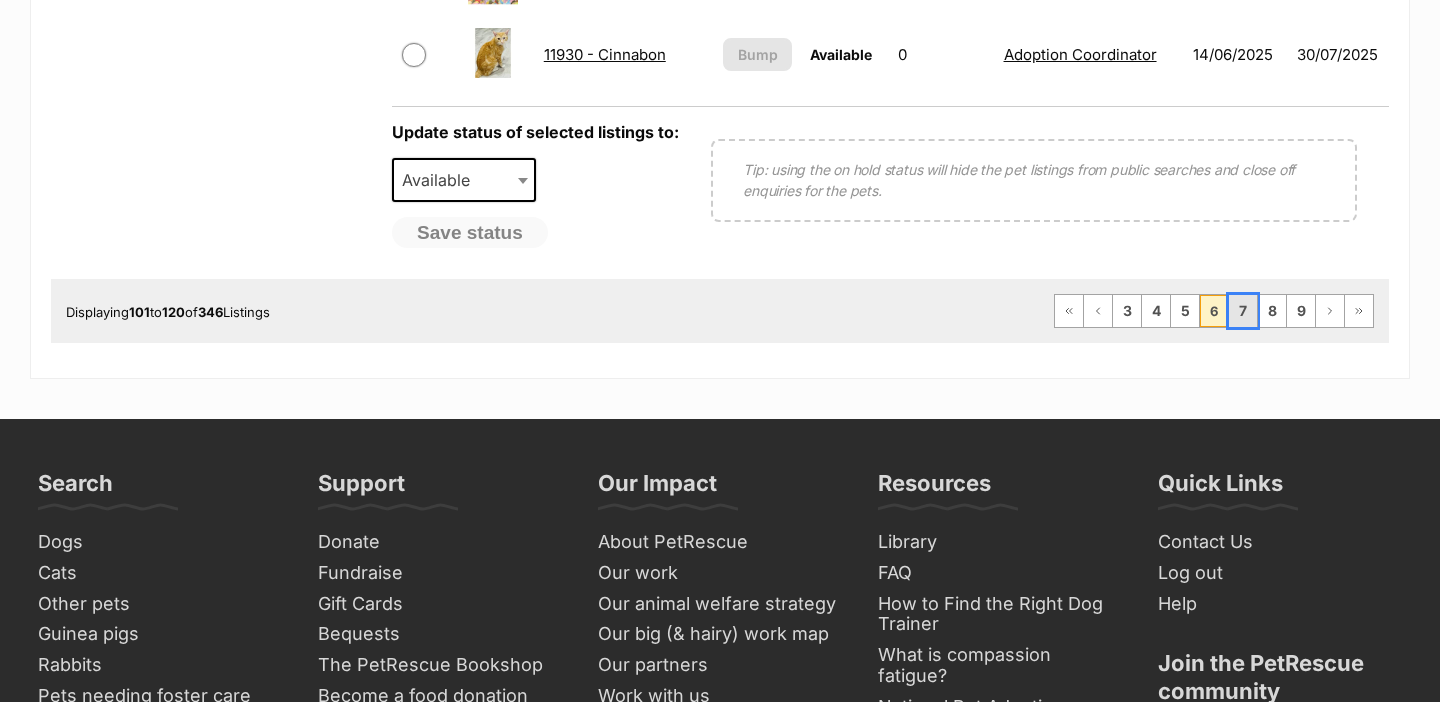 click on "7" at bounding box center [1243, 311] 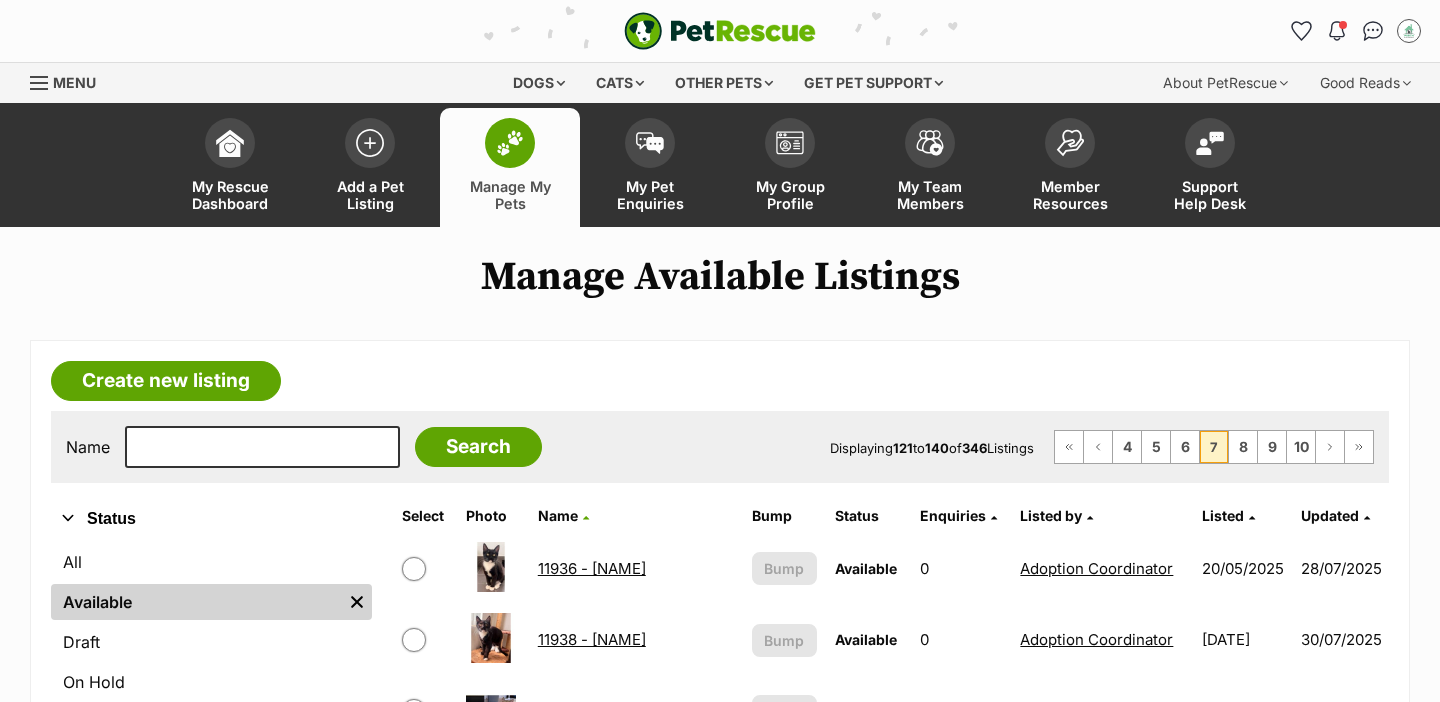 scroll, scrollTop: 0, scrollLeft: 0, axis: both 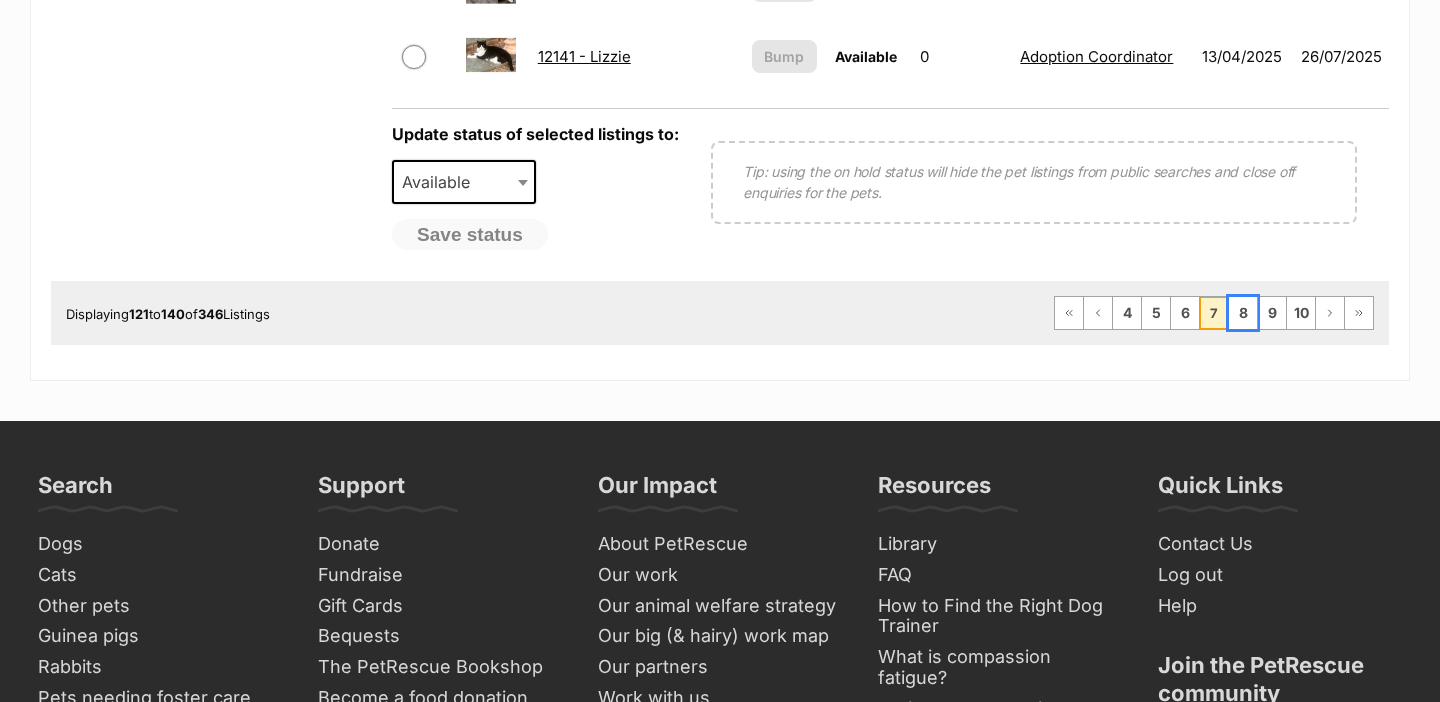 click on "8" at bounding box center [1243, 313] 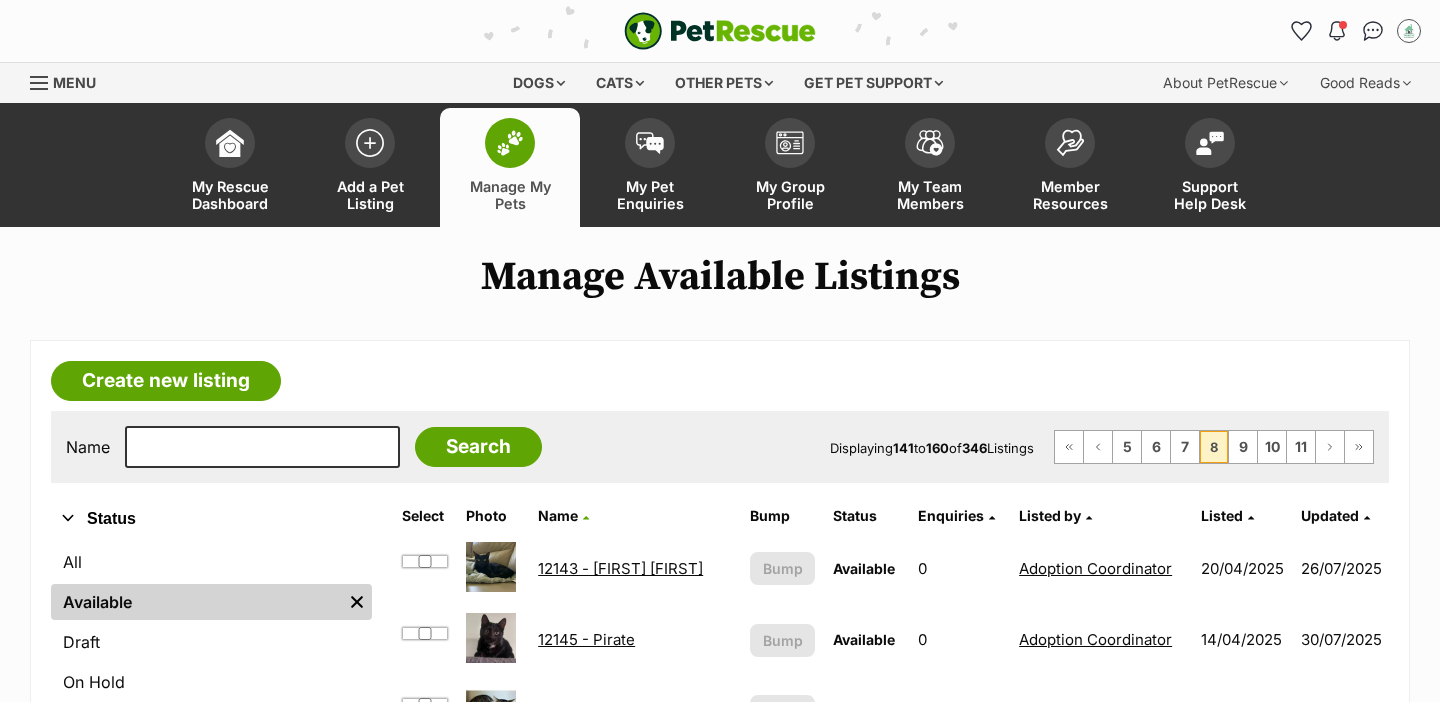 scroll, scrollTop: 0, scrollLeft: 0, axis: both 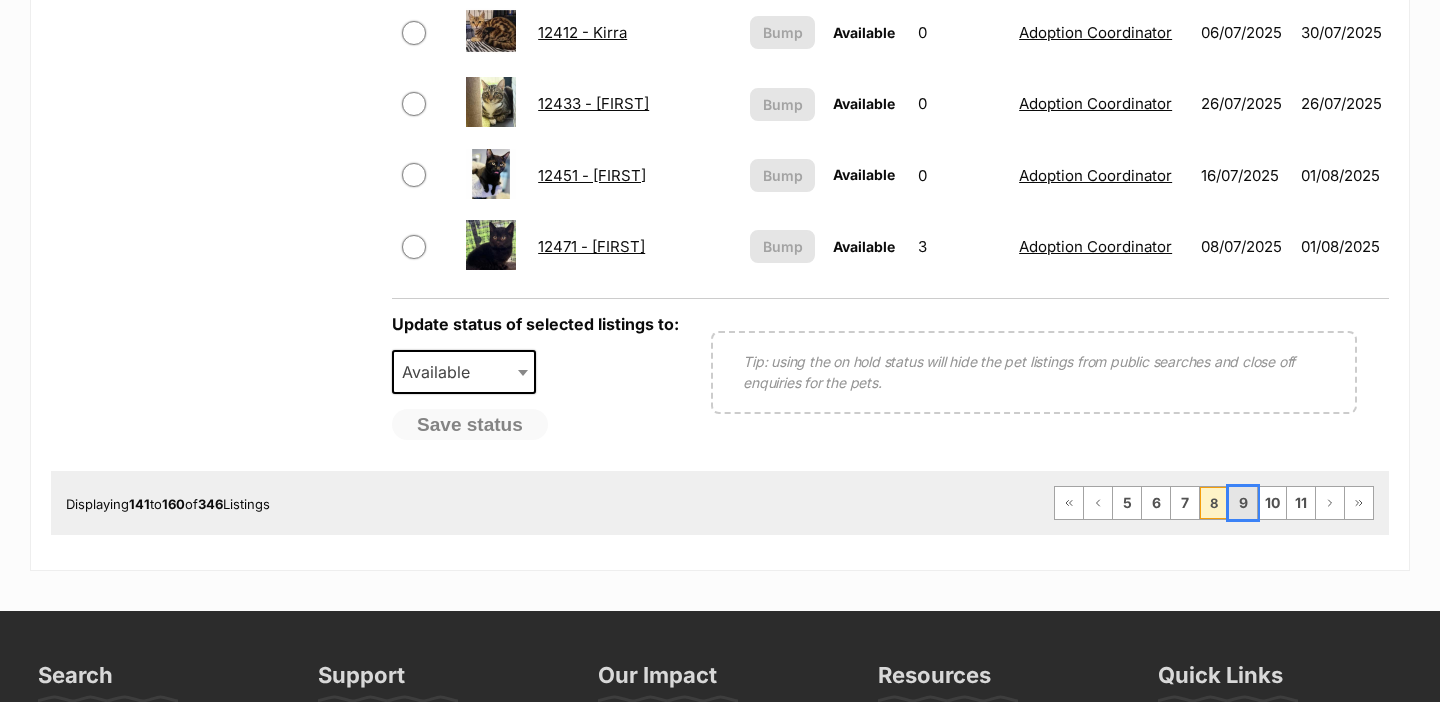 click on "9" at bounding box center (1243, 503) 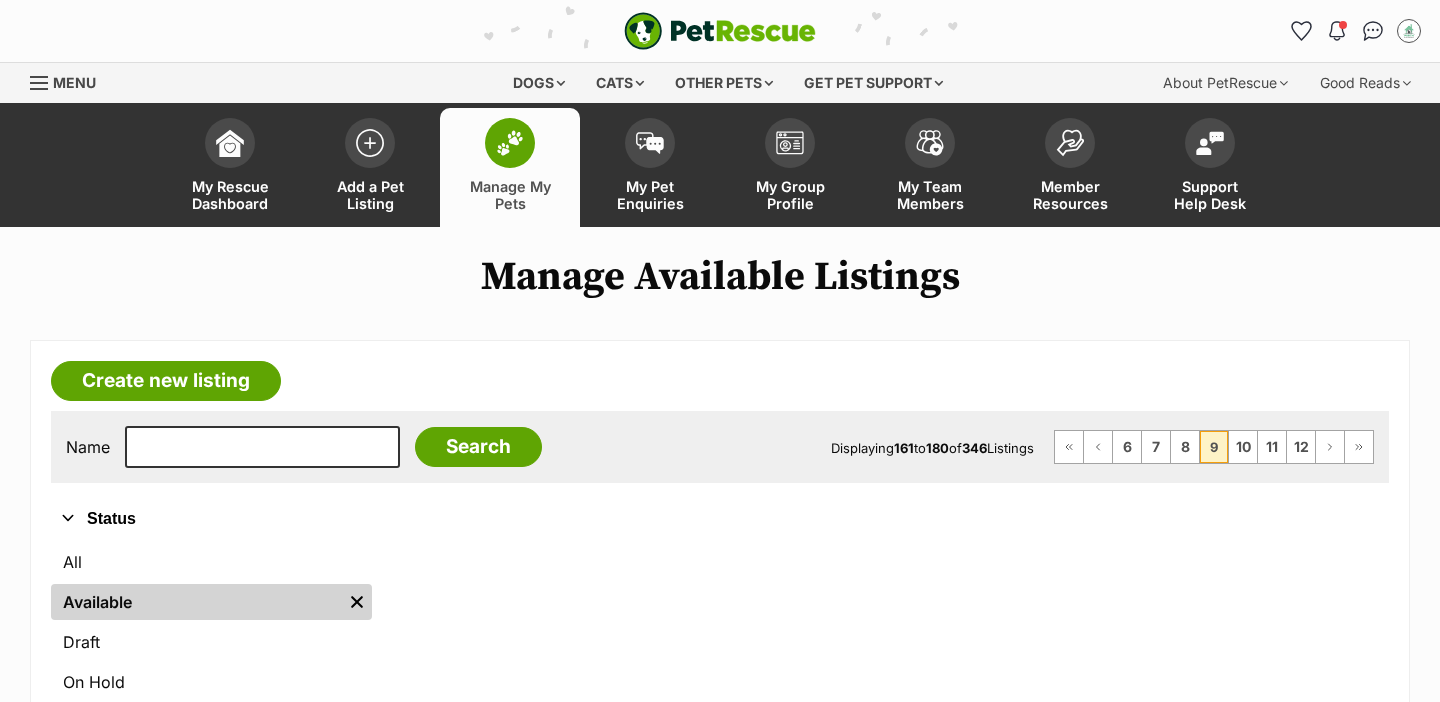 scroll, scrollTop: 0, scrollLeft: 0, axis: both 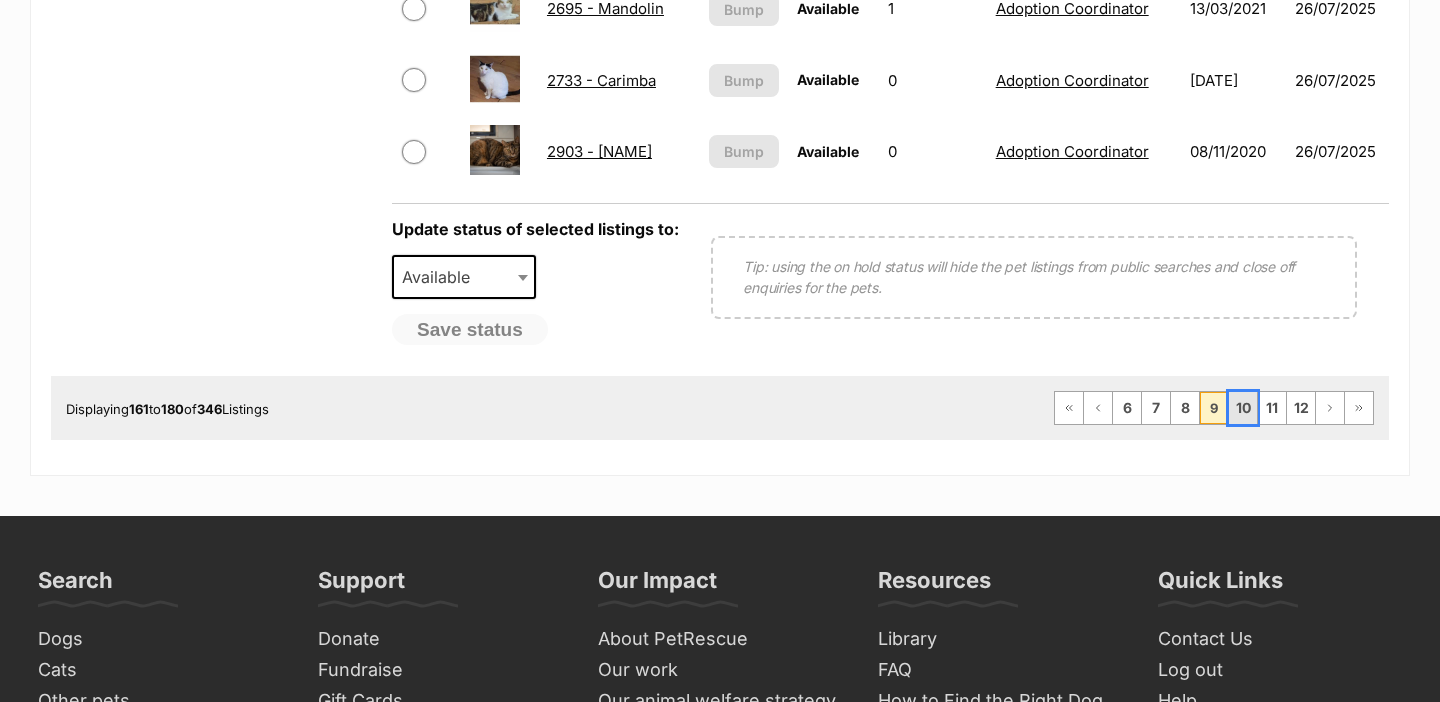 click on "10" at bounding box center [1243, 408] 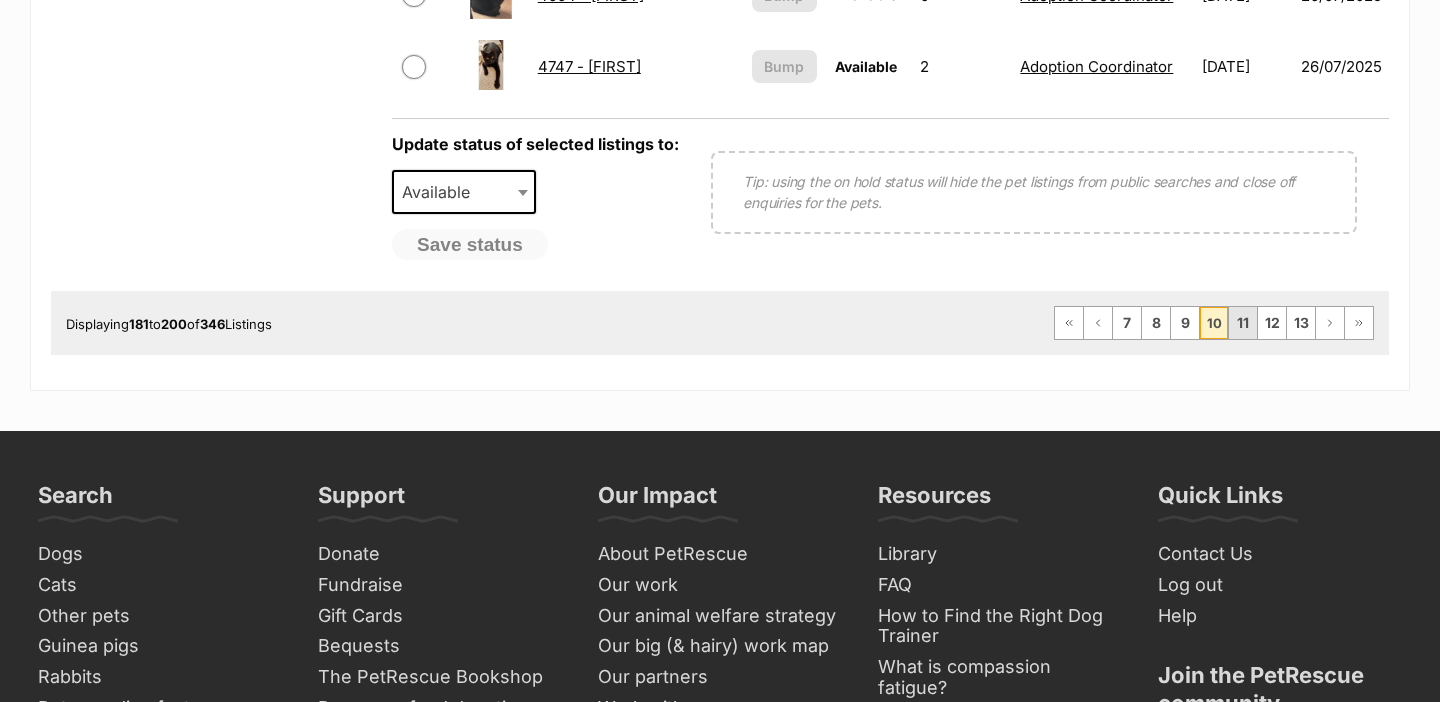 scroll, scrollTop: 1856, scrollLeft: 0, axis: vertical 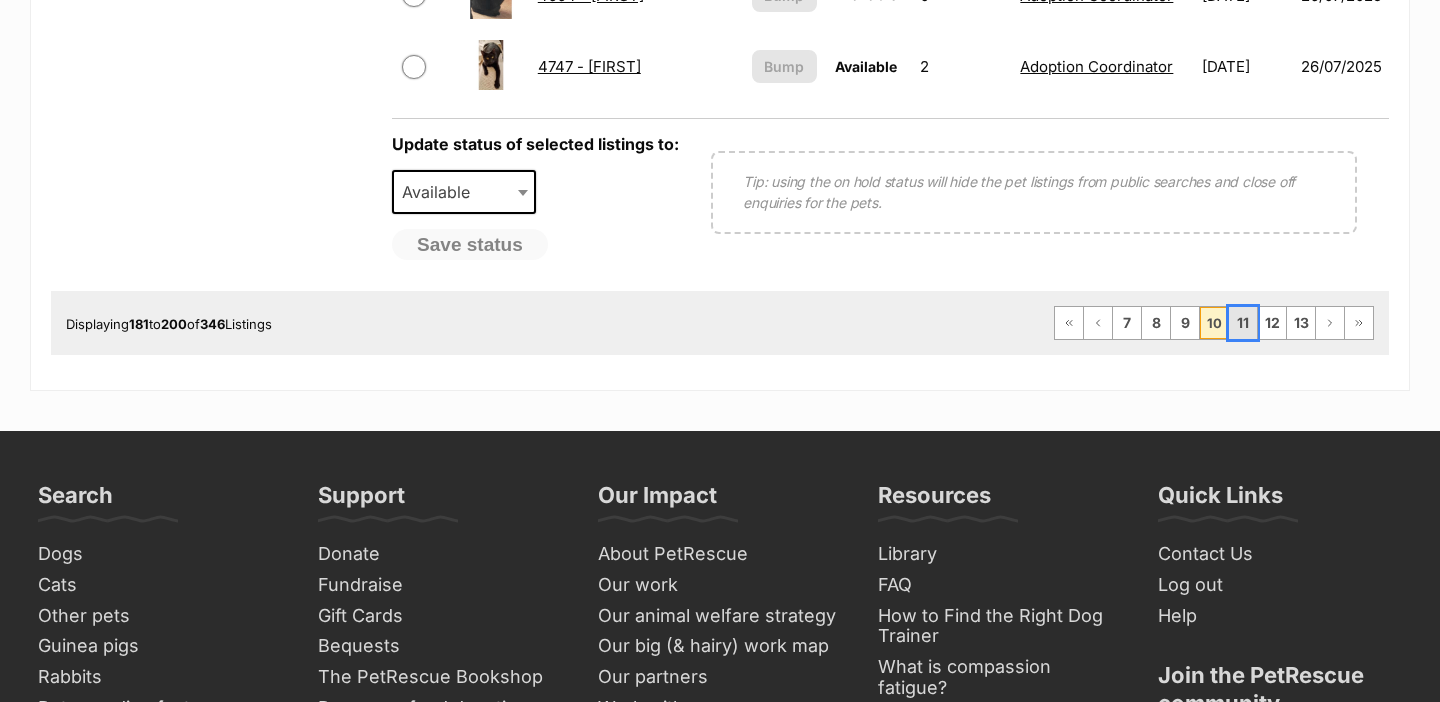 click on "11" at bounding box center (1243, 323) 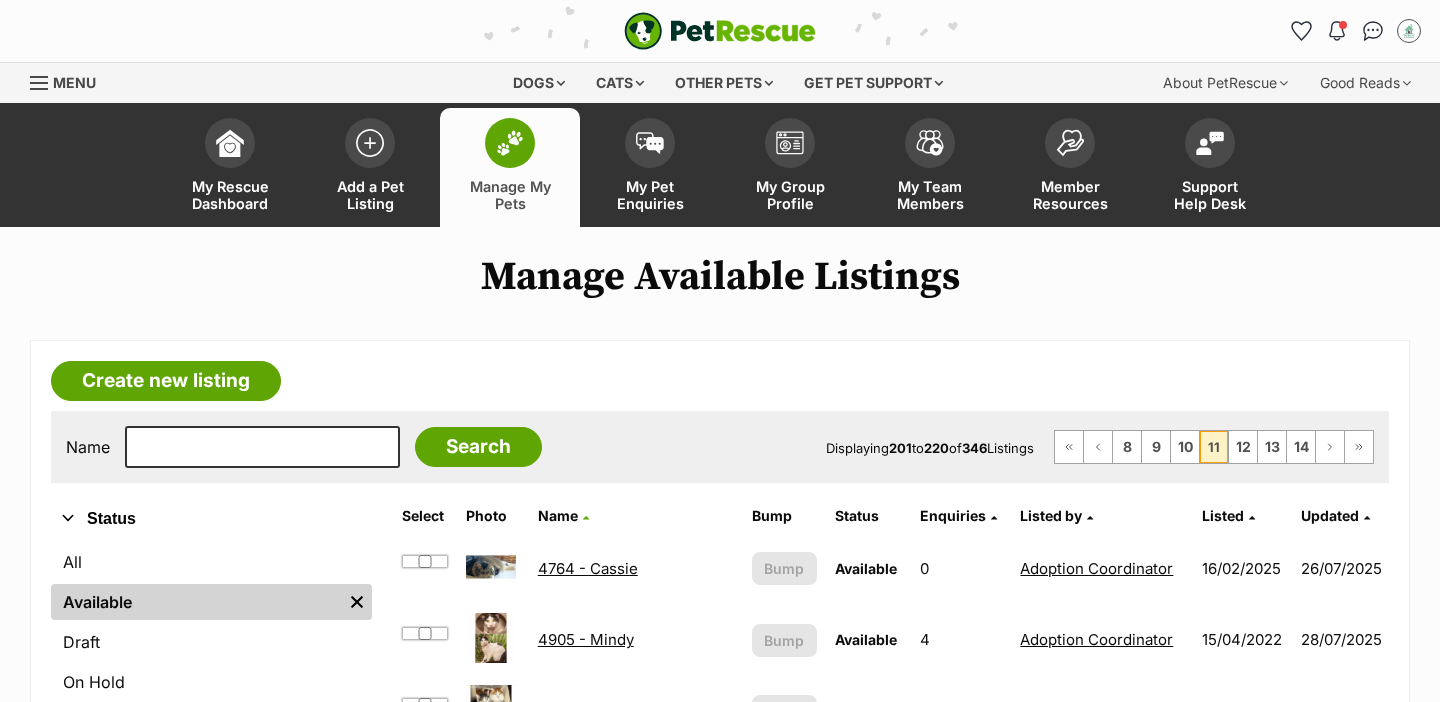 scroll, scrollTop: 0, scrollLeft: 0, axis: both 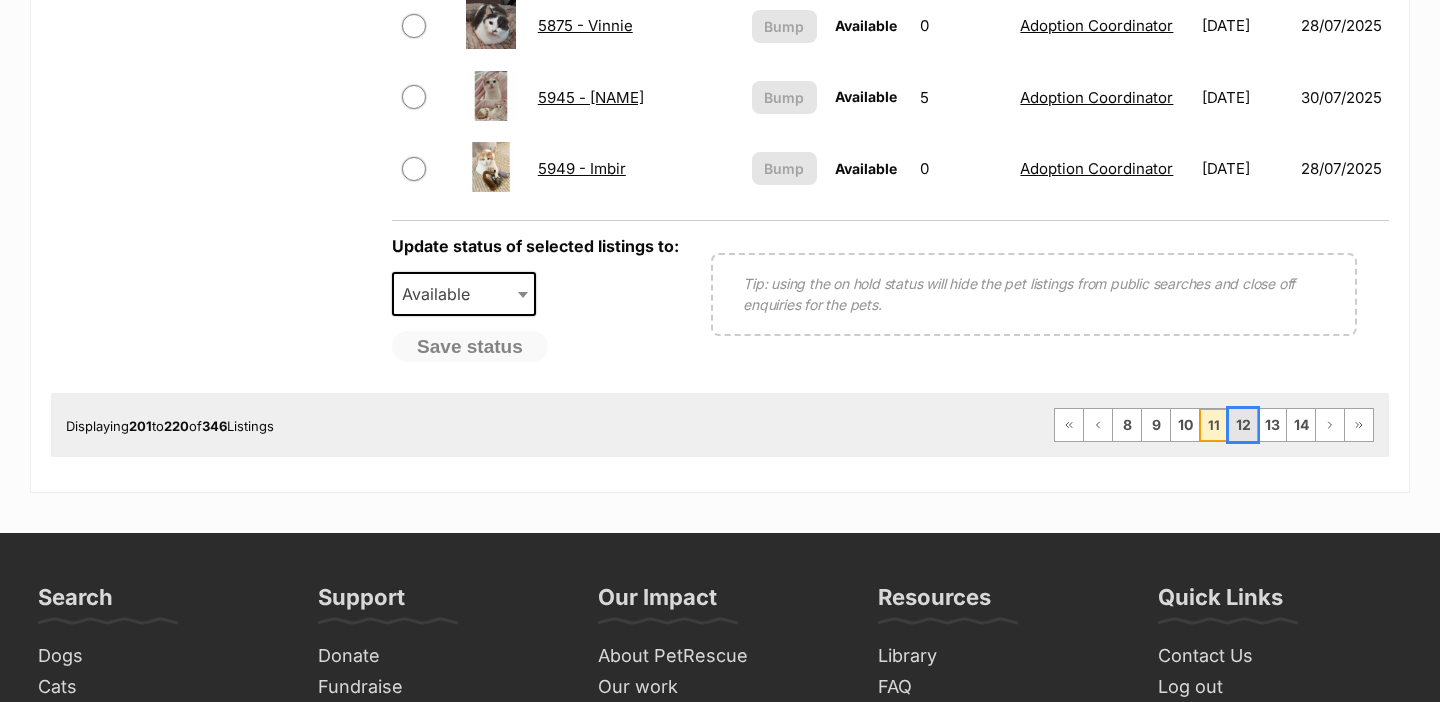 click on "12" at bounding box center [1243, 425] 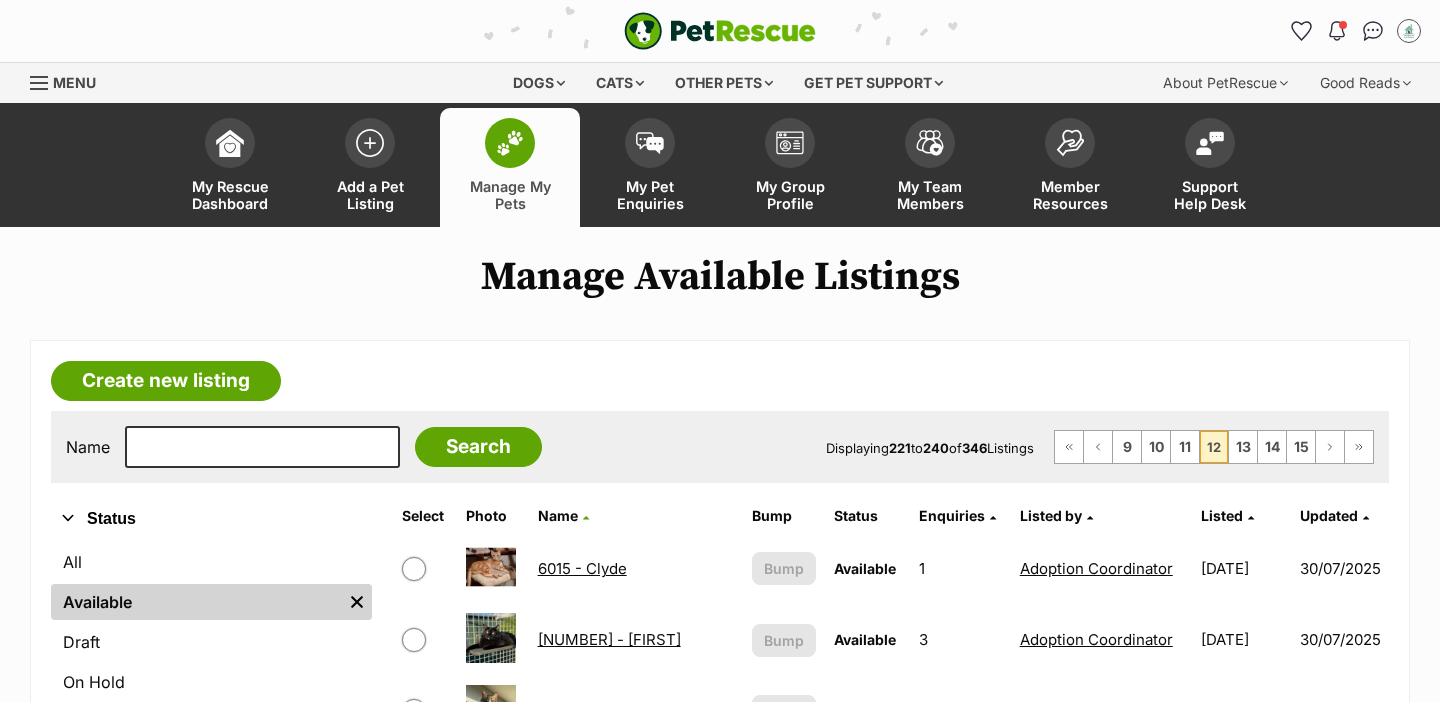 scroll, scrollTop: 0, scrollLeft: 0, axis: both 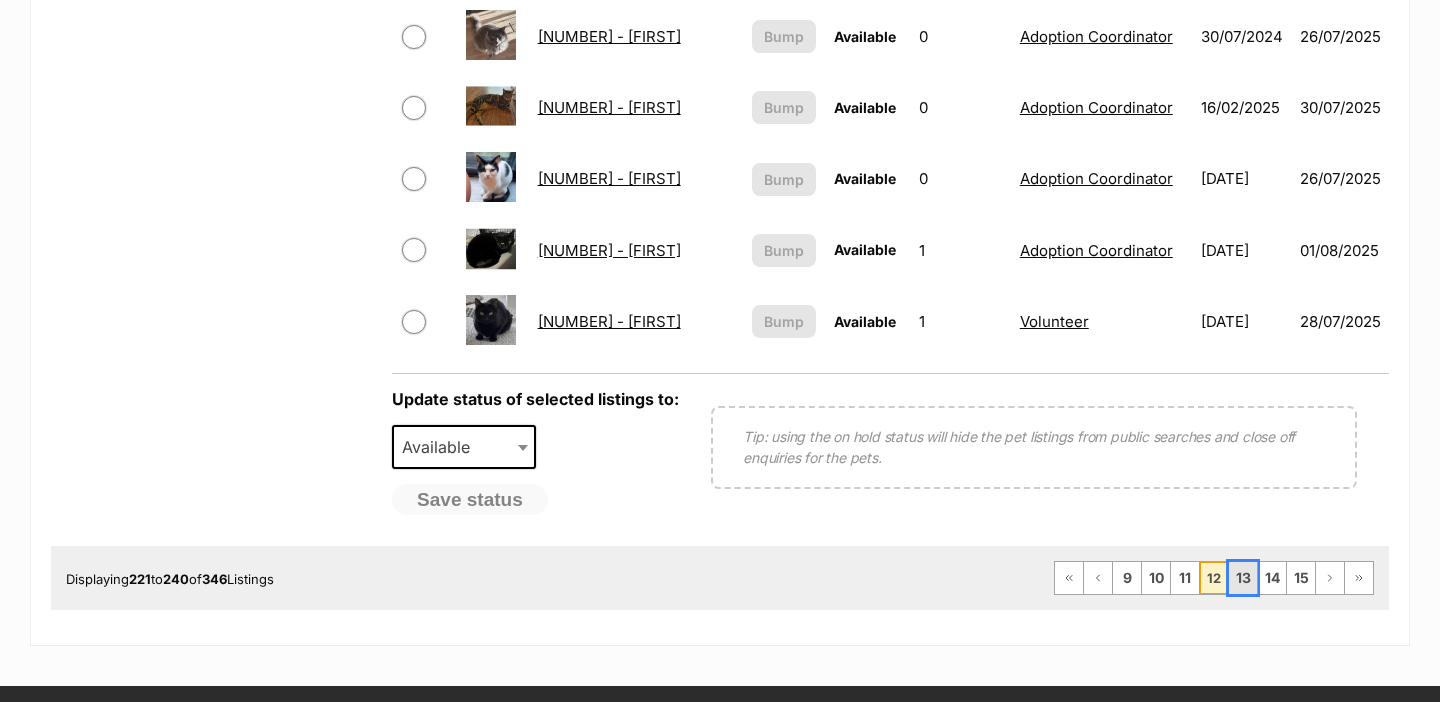 click on "13" at bounding box center [1243, 578] 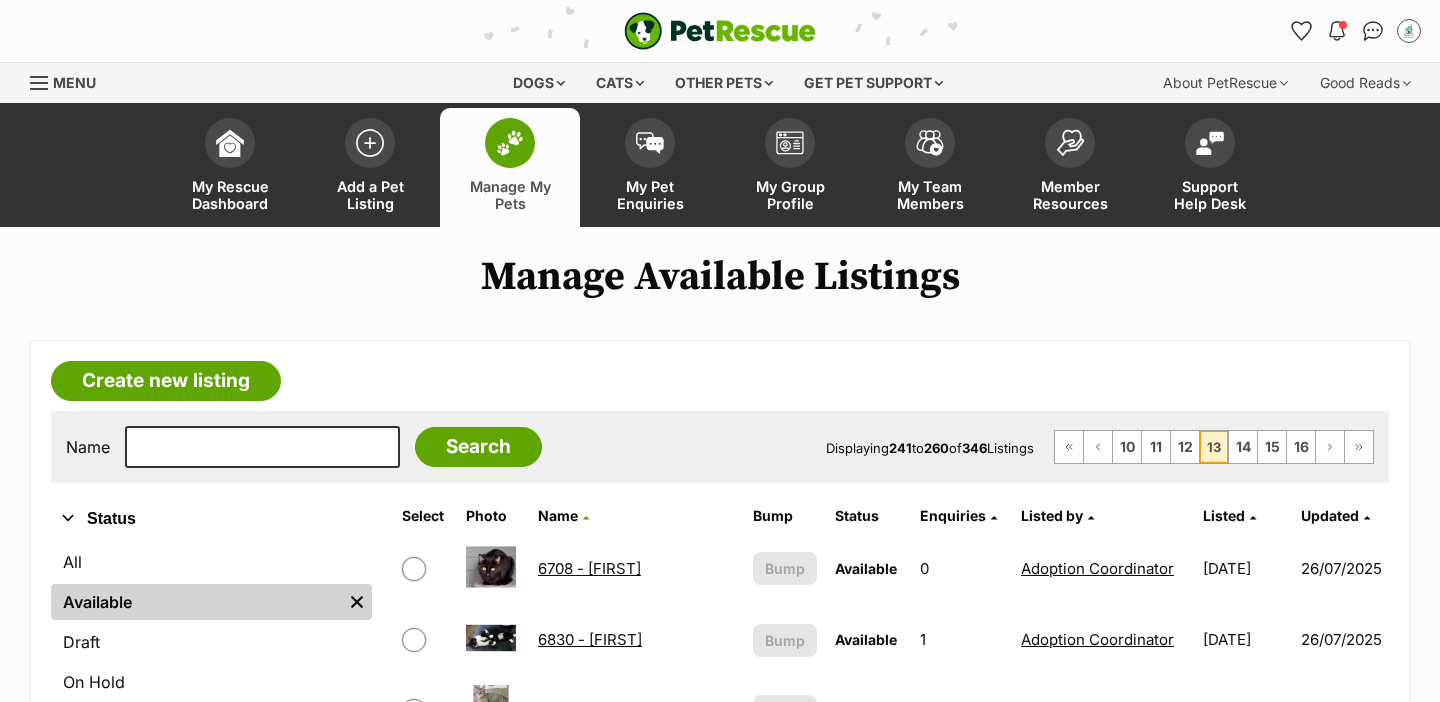 scroll, scrollTop: 0, scrollLeft: 0, axis: both 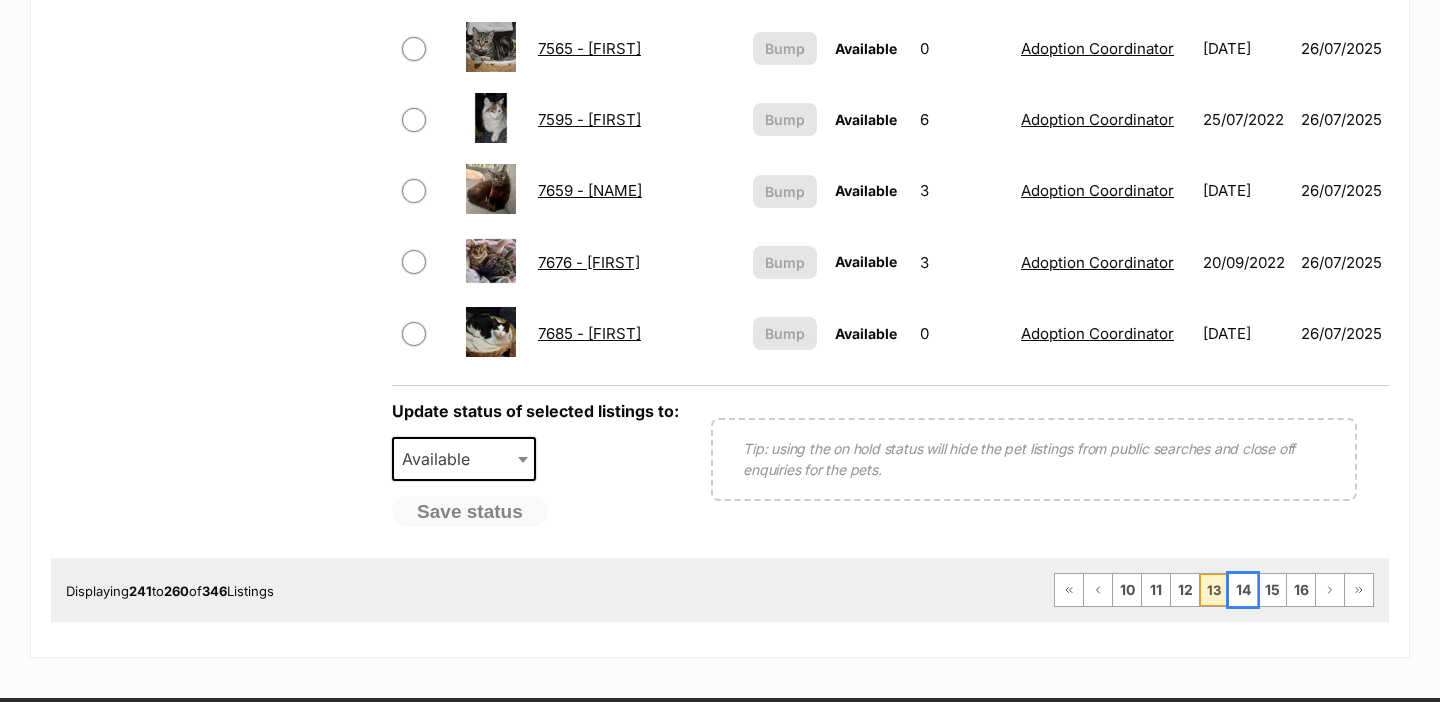 click on "14" at bounding box center [1243, 590] 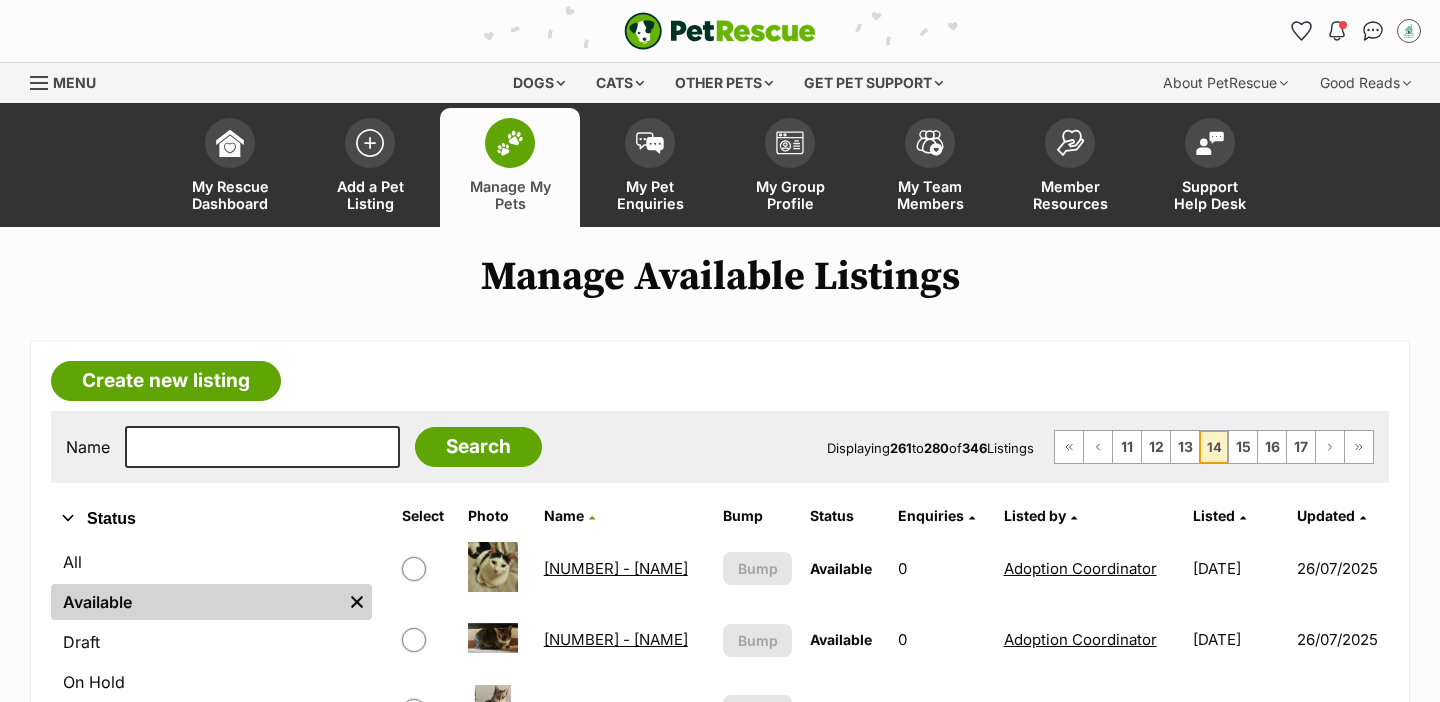 scroll, scrollTop: 0, scrollLeft: 0, axis: both 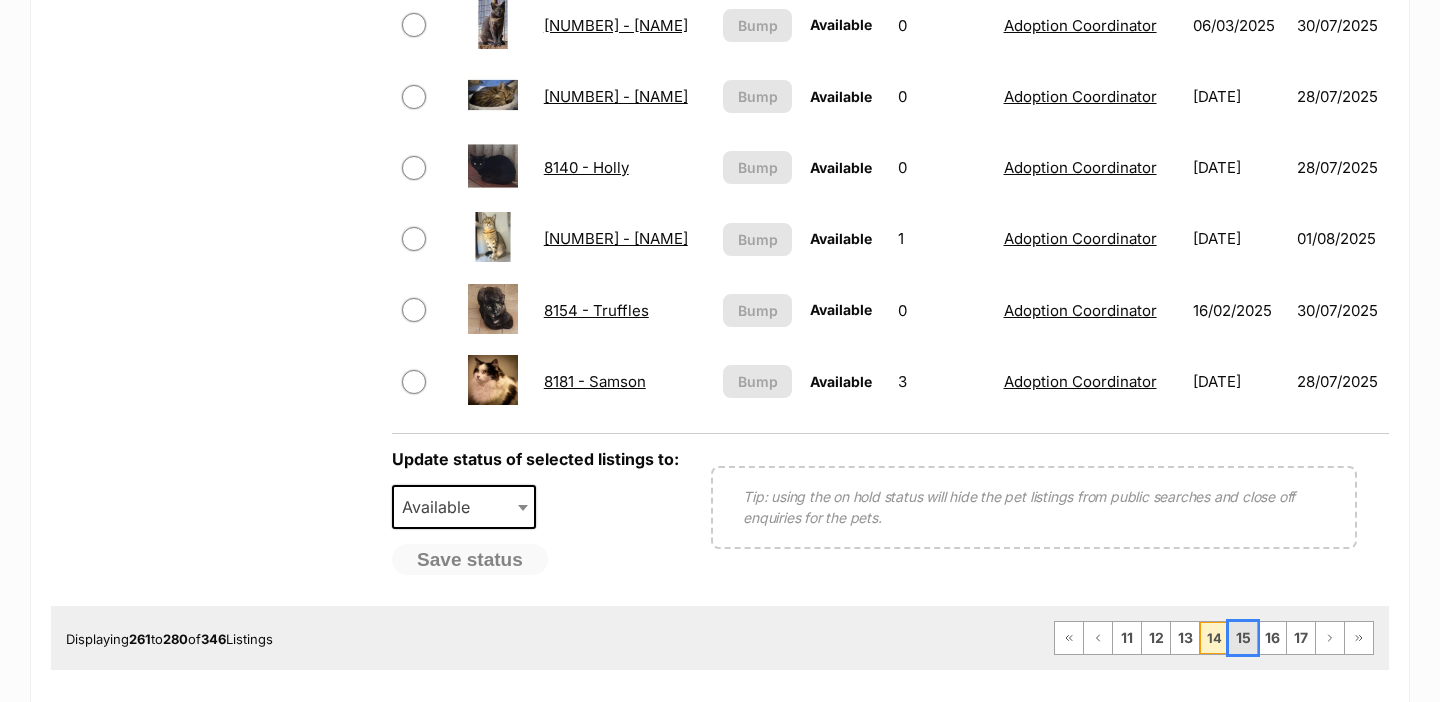 click on "15" at bounding box center [1243, 638] 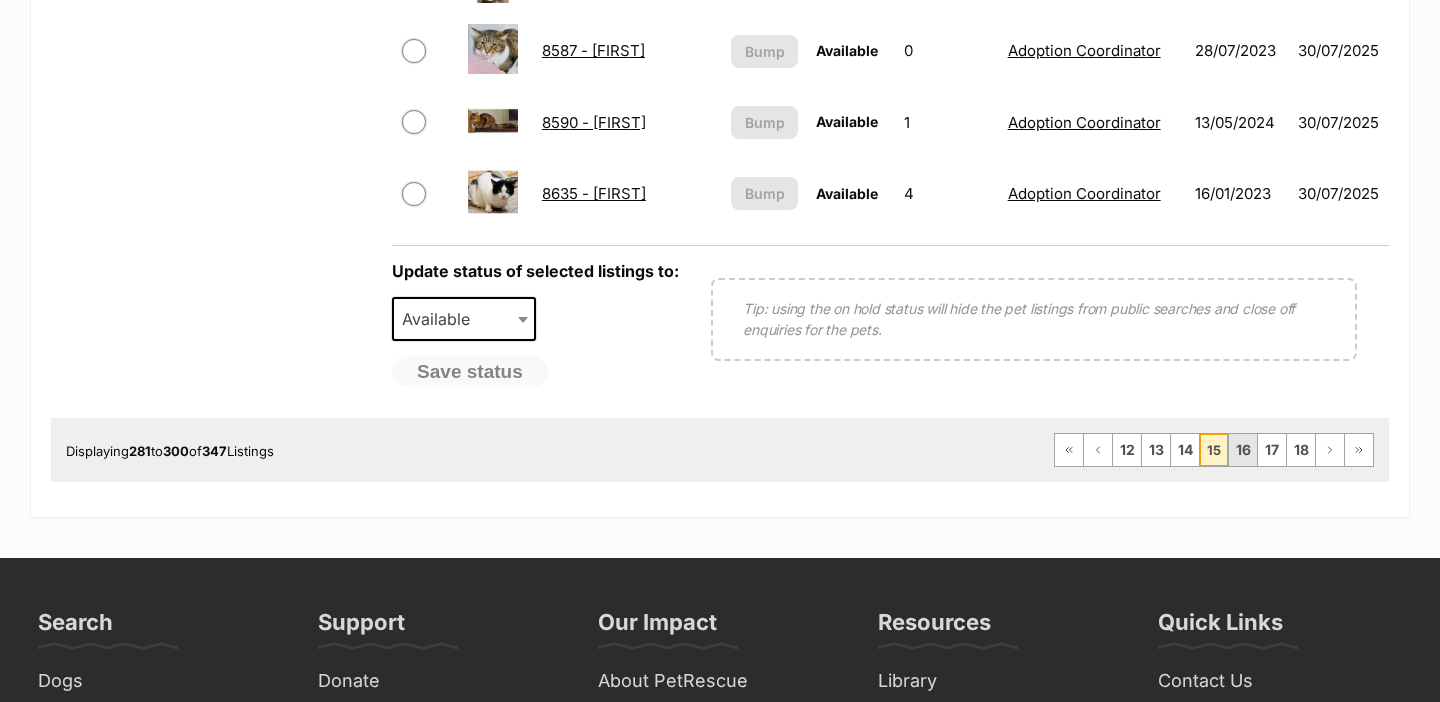scroll, scrollTop: 1729, scrollLeft: 0, axis: vertical 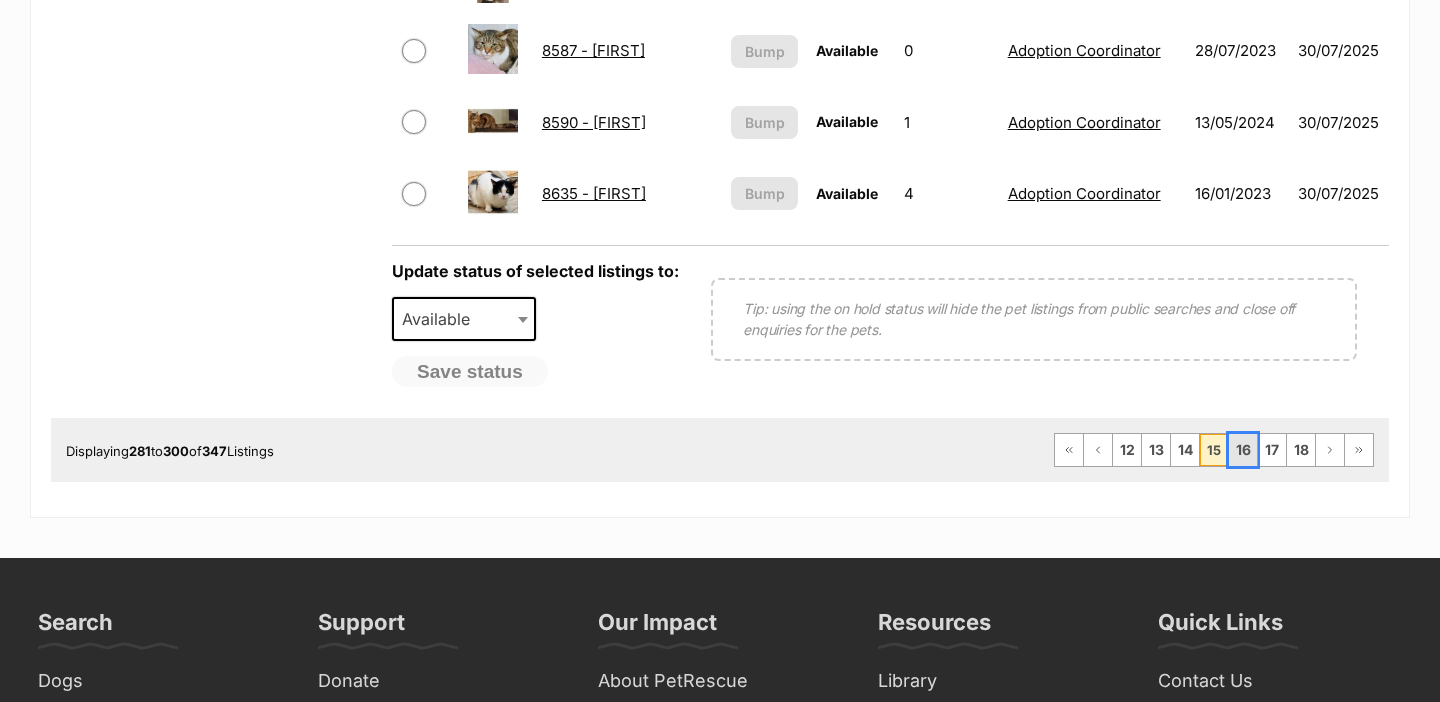 click on "16" at bounding box center [1243, 450] 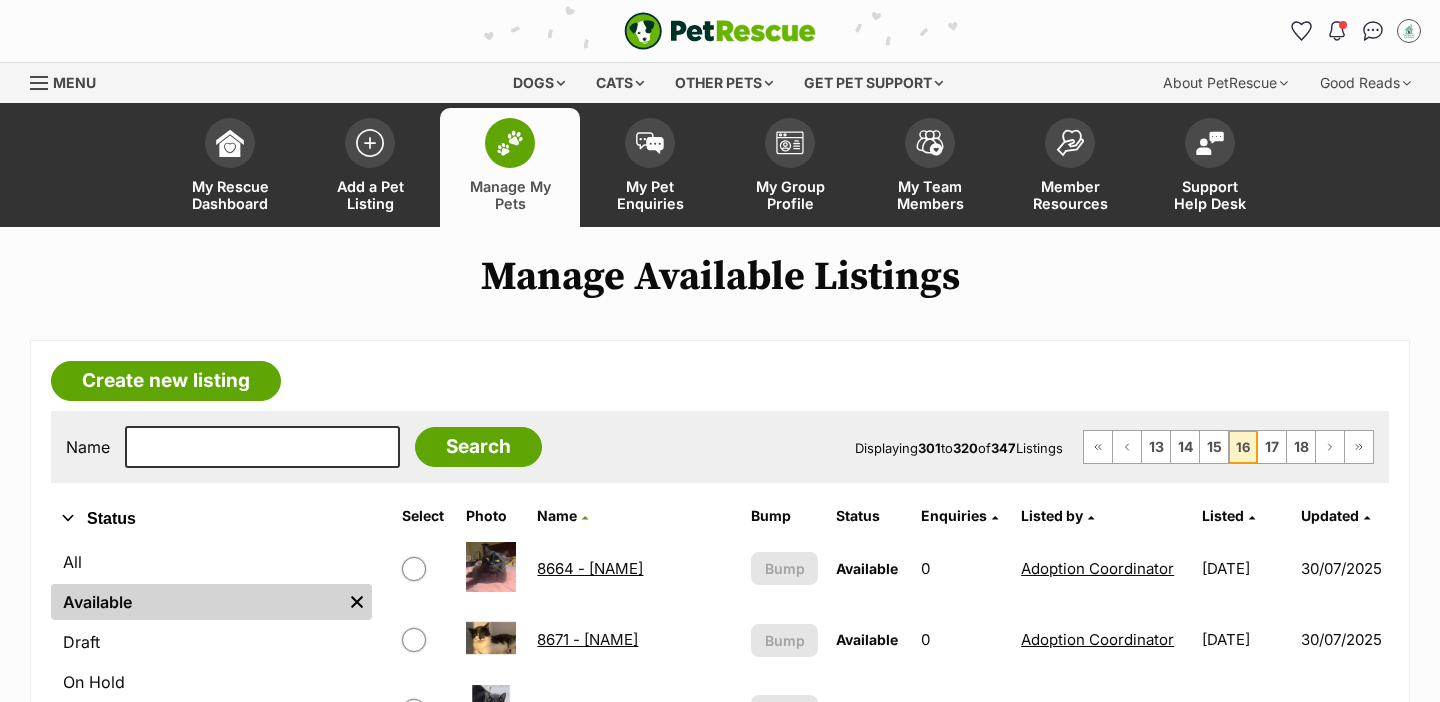 scroll, scrollTop: 656, scrollLeft: 0, axis: vertical 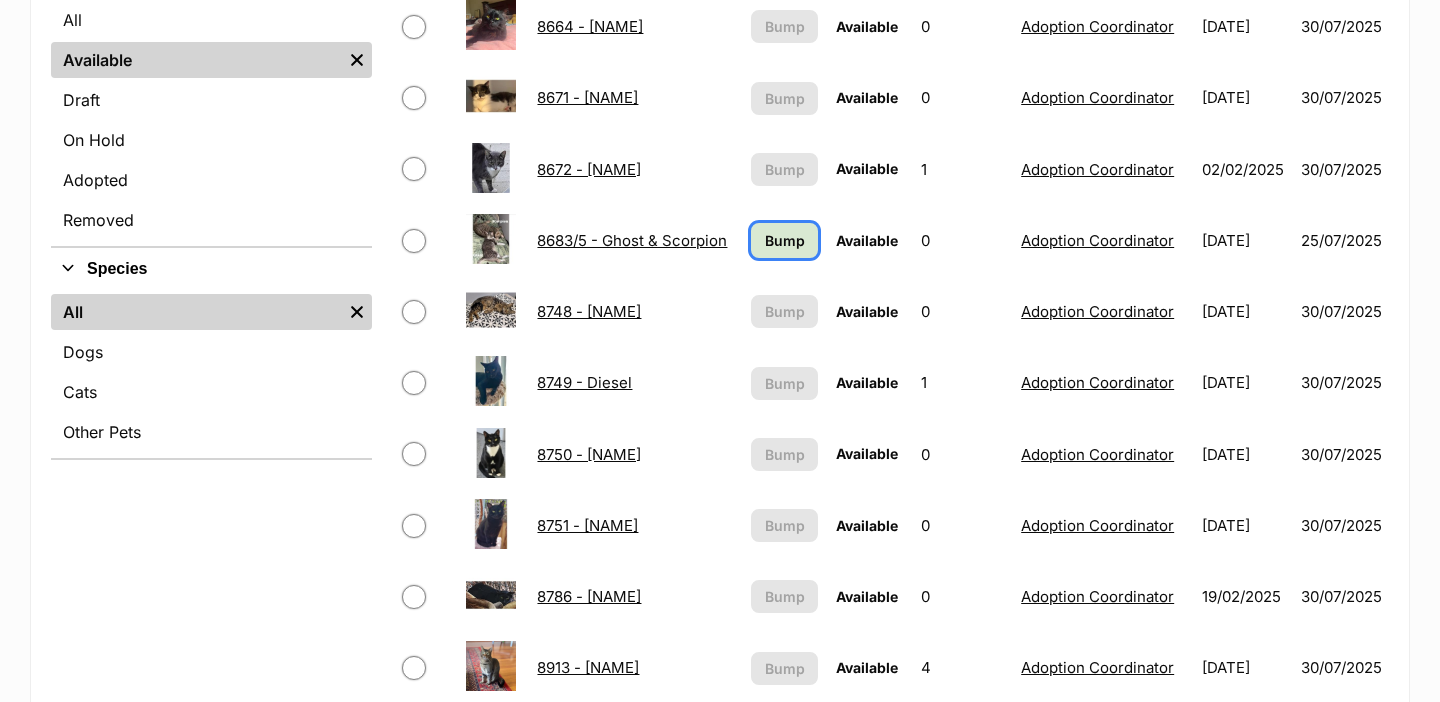 click on "Bump" at bounding box center (785, 240) 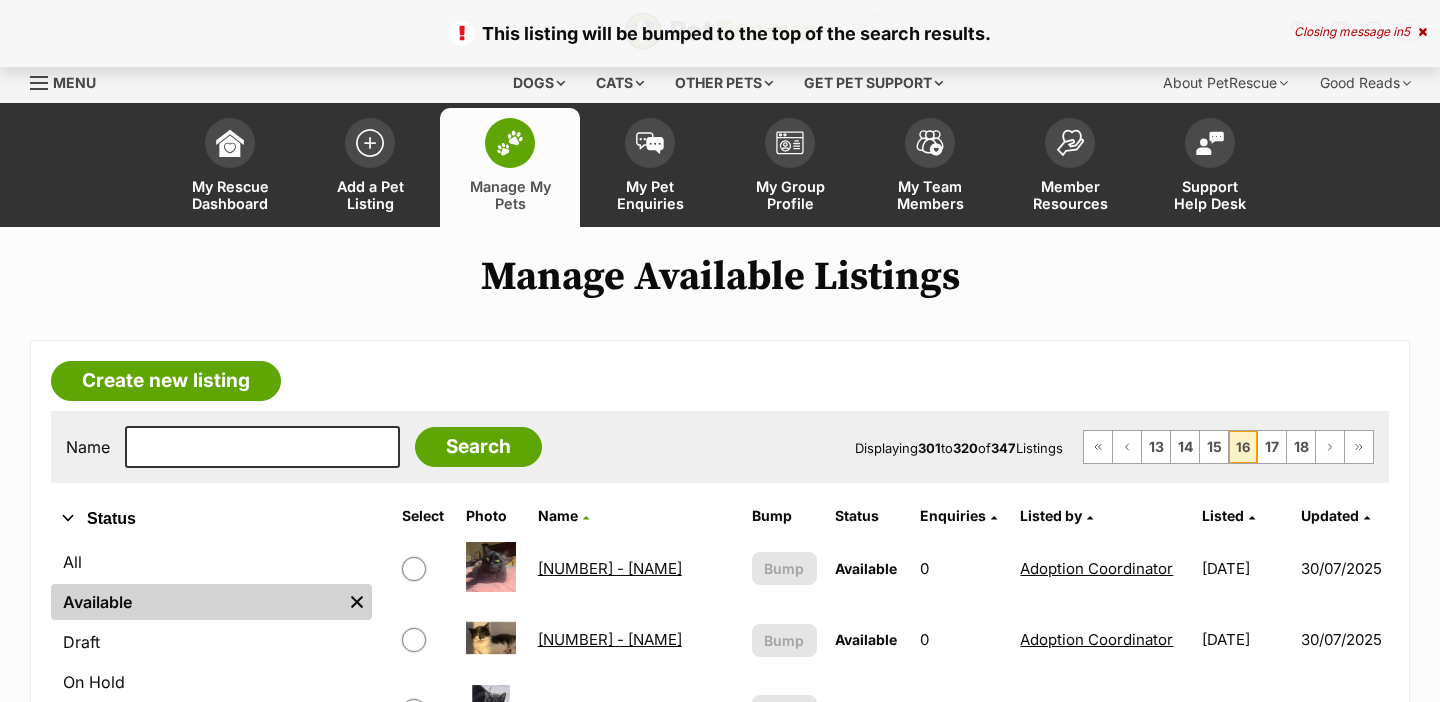 scroll, scrollTop: 0, scrollLeft: 0, axis: both 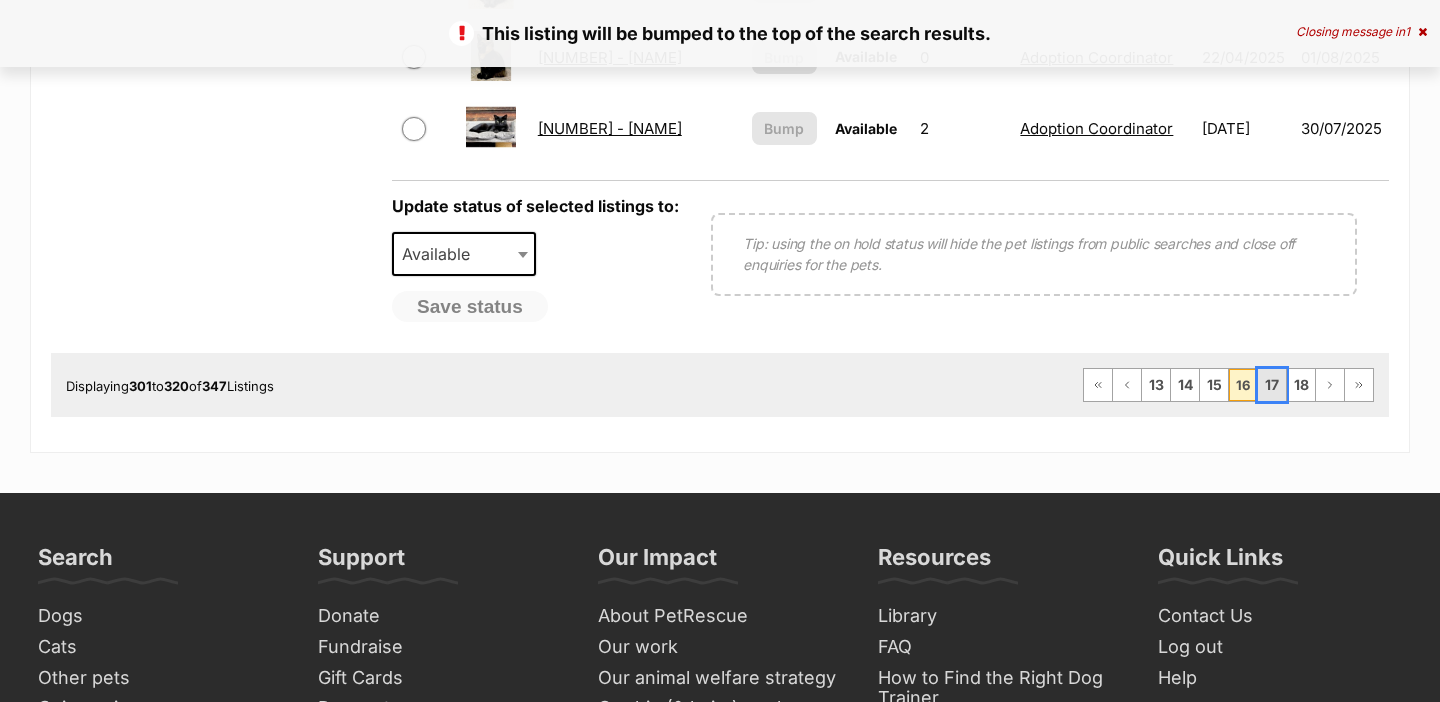 click on "17" at bounding box center (1272, 385) 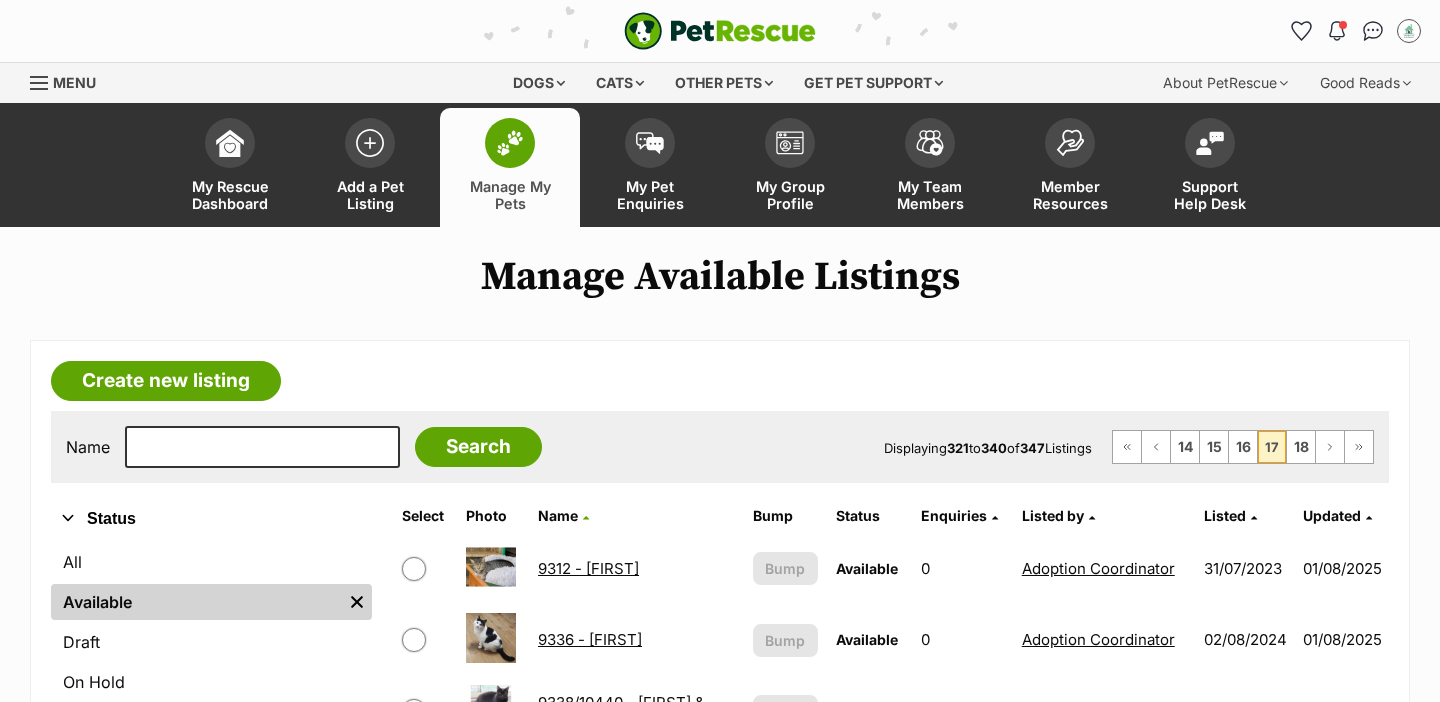 scroll, scrollTop: 0, scrollLeft: 0, axis: both 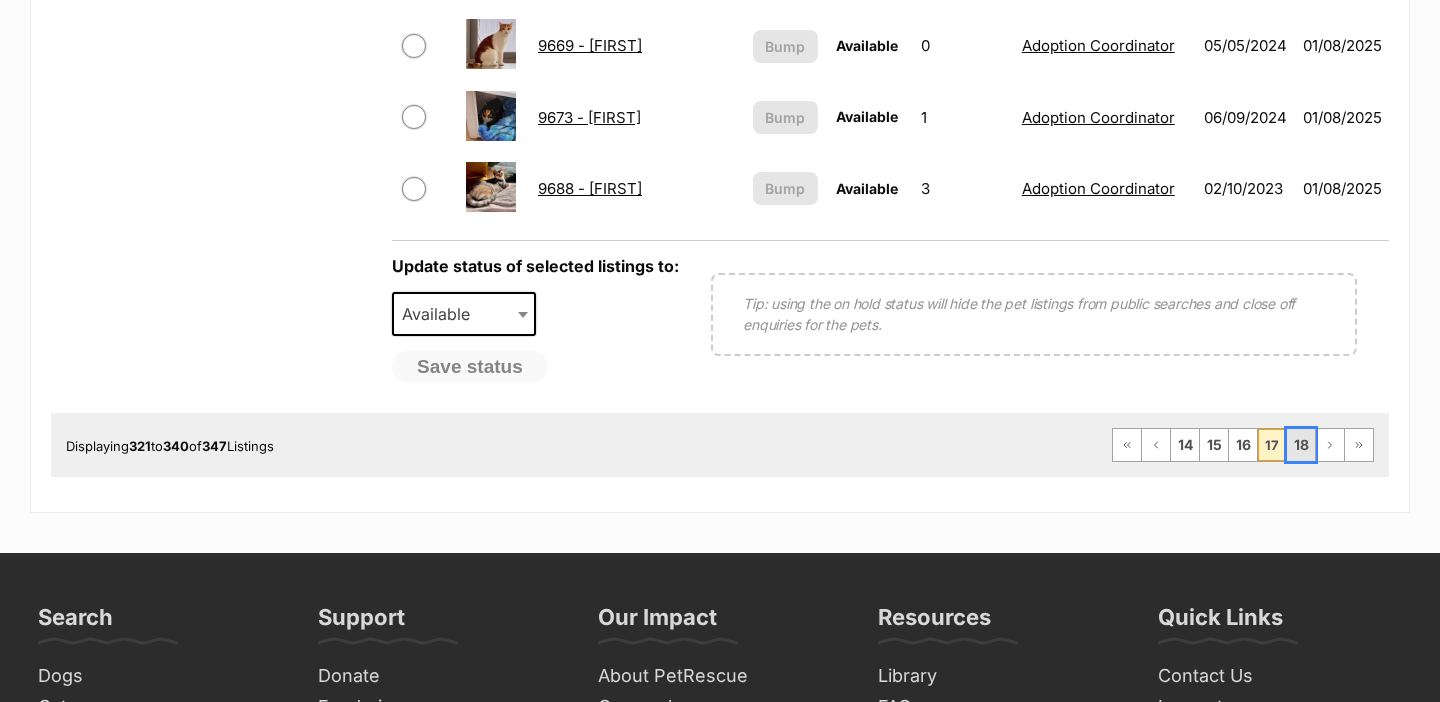click on "18" at bounding box center (1301, 445) 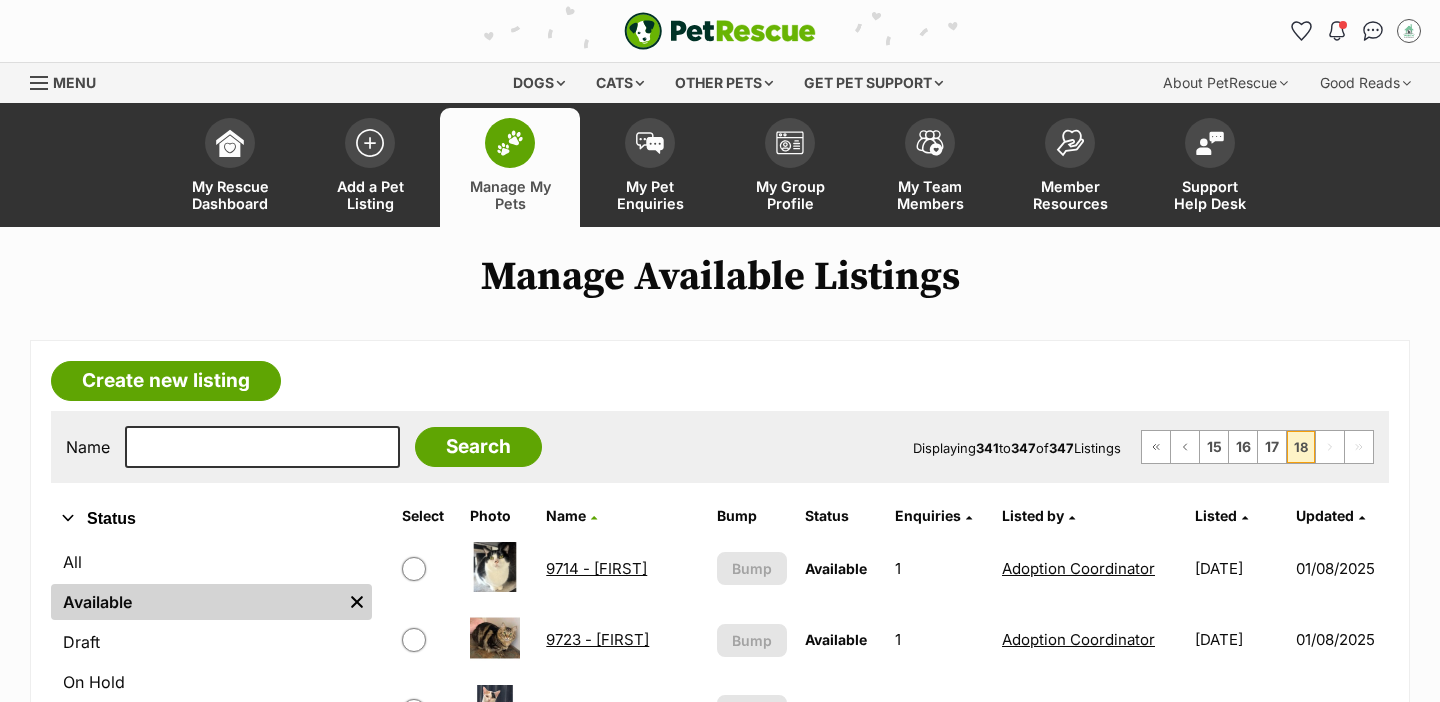 scroll, scrollTop: 0, scrollLeft: 0, axis: both 